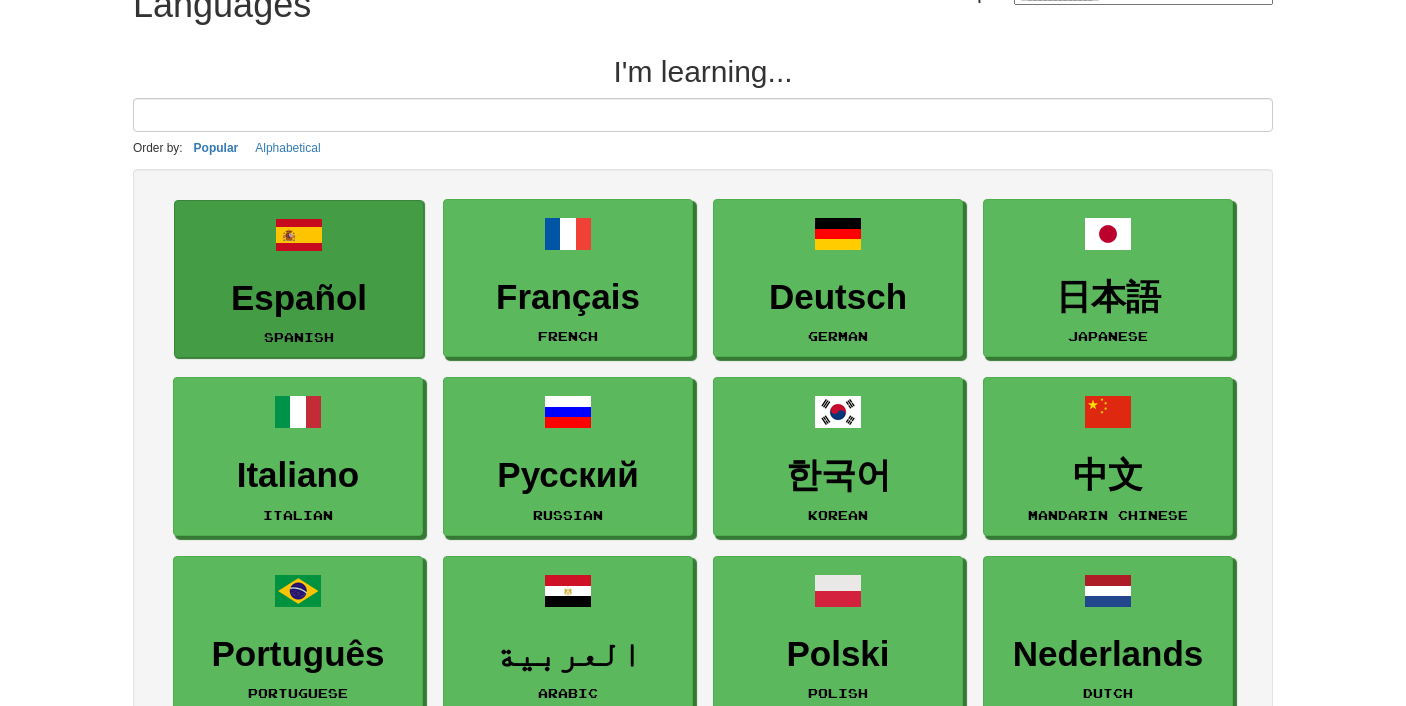 scroll, scrollTop: 0, scrollLeft: 0, axis: both 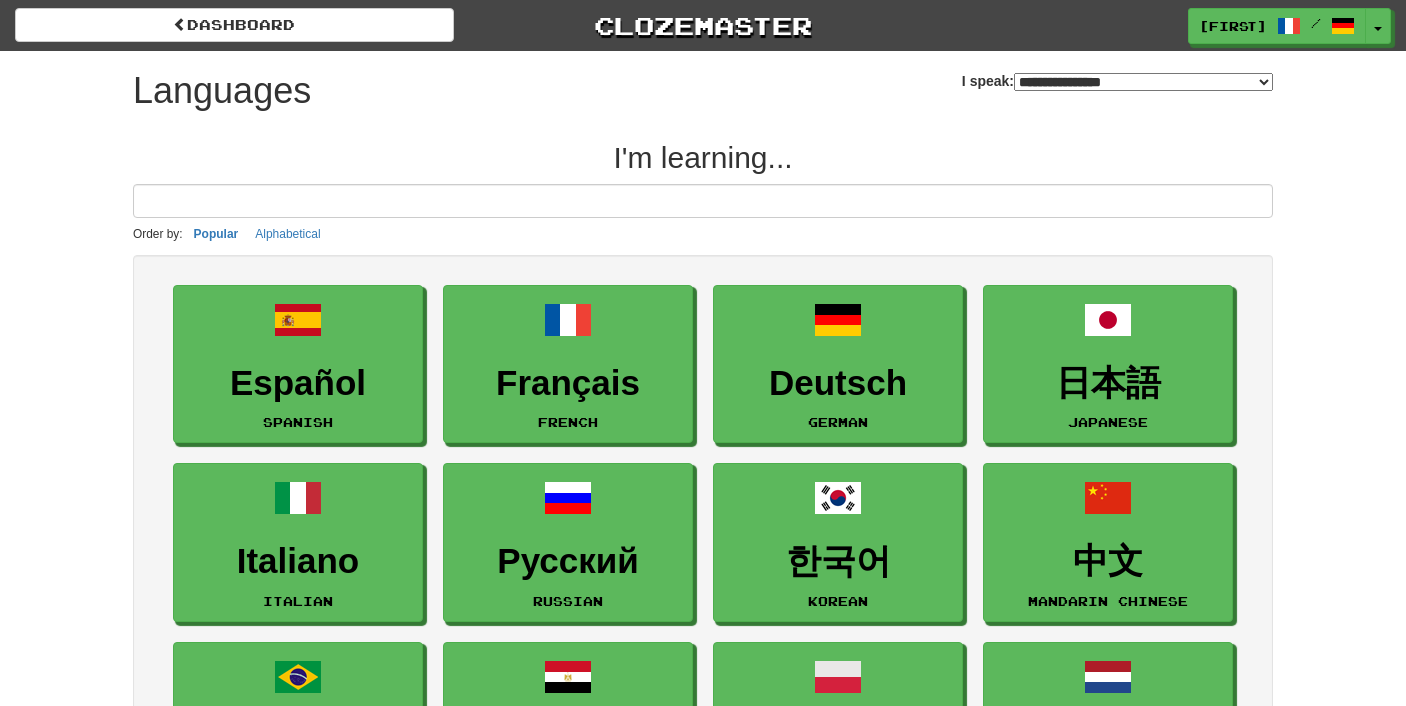 click on "**********" at bounding box center [1143, 82] 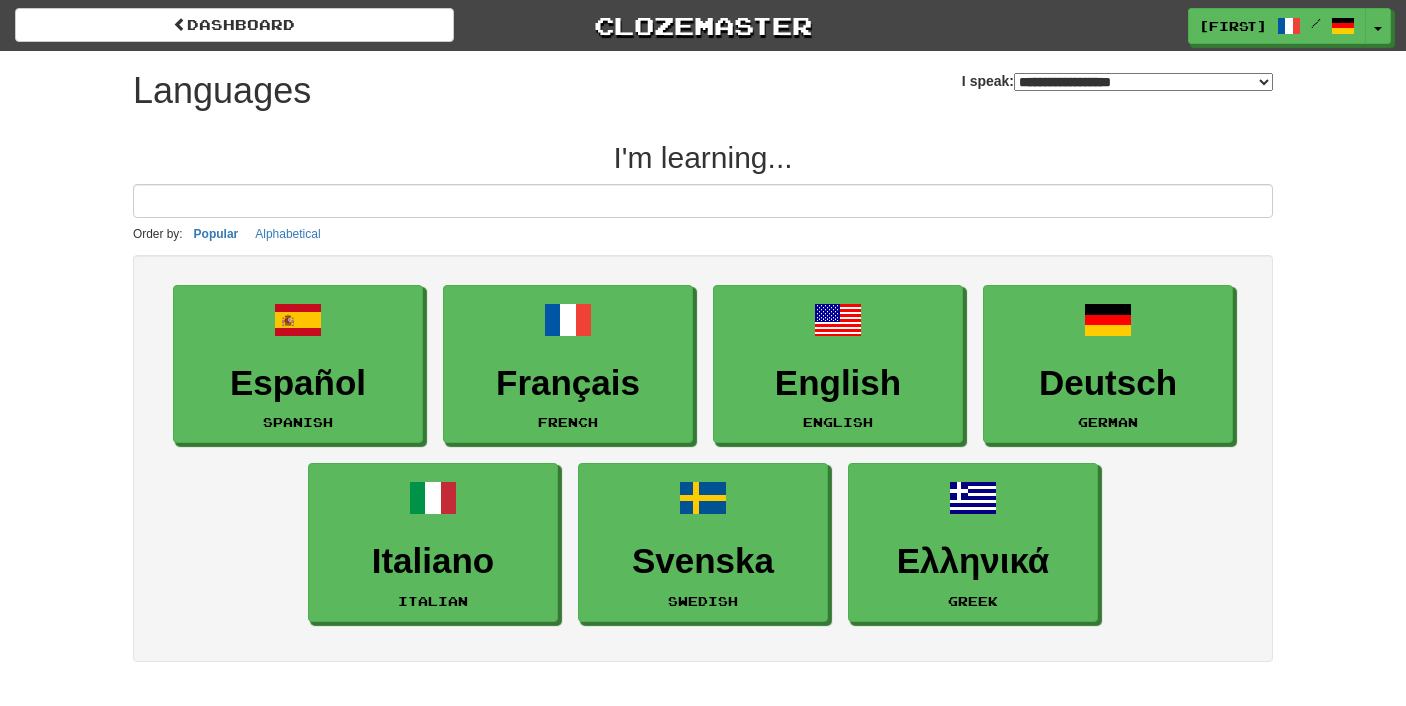 click on "**********" at bounding box center (1143, 82) 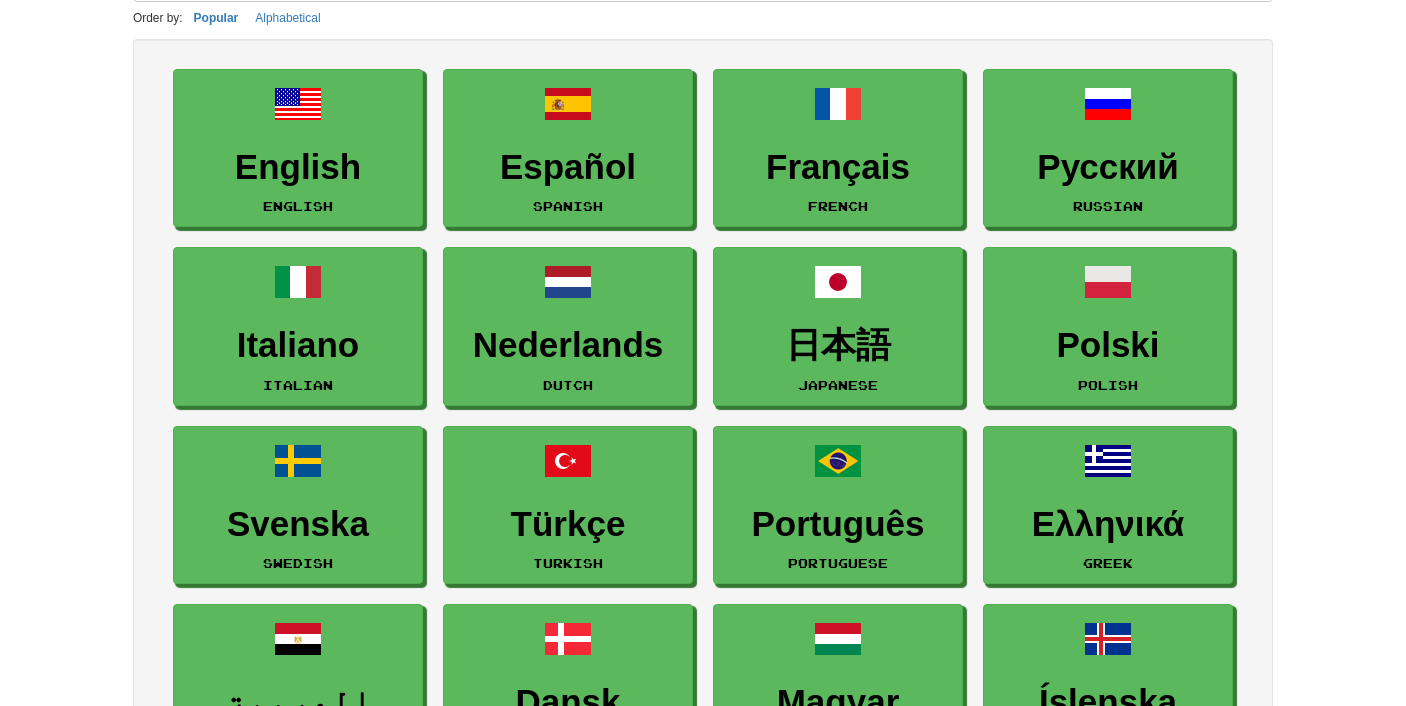 scroll, scrollTop: 240, scrollLeft: 0, axis: vertical 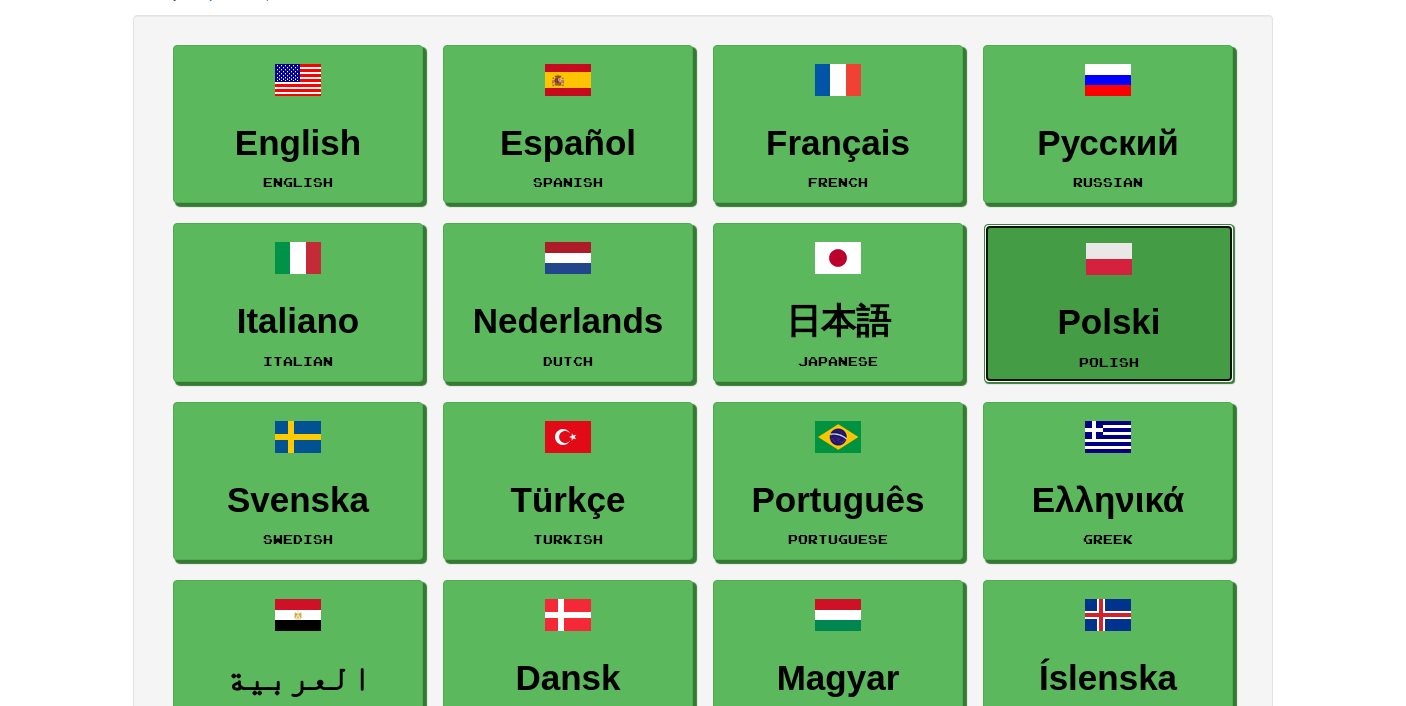 click on "Polski" at bounding box center (1109, 322) 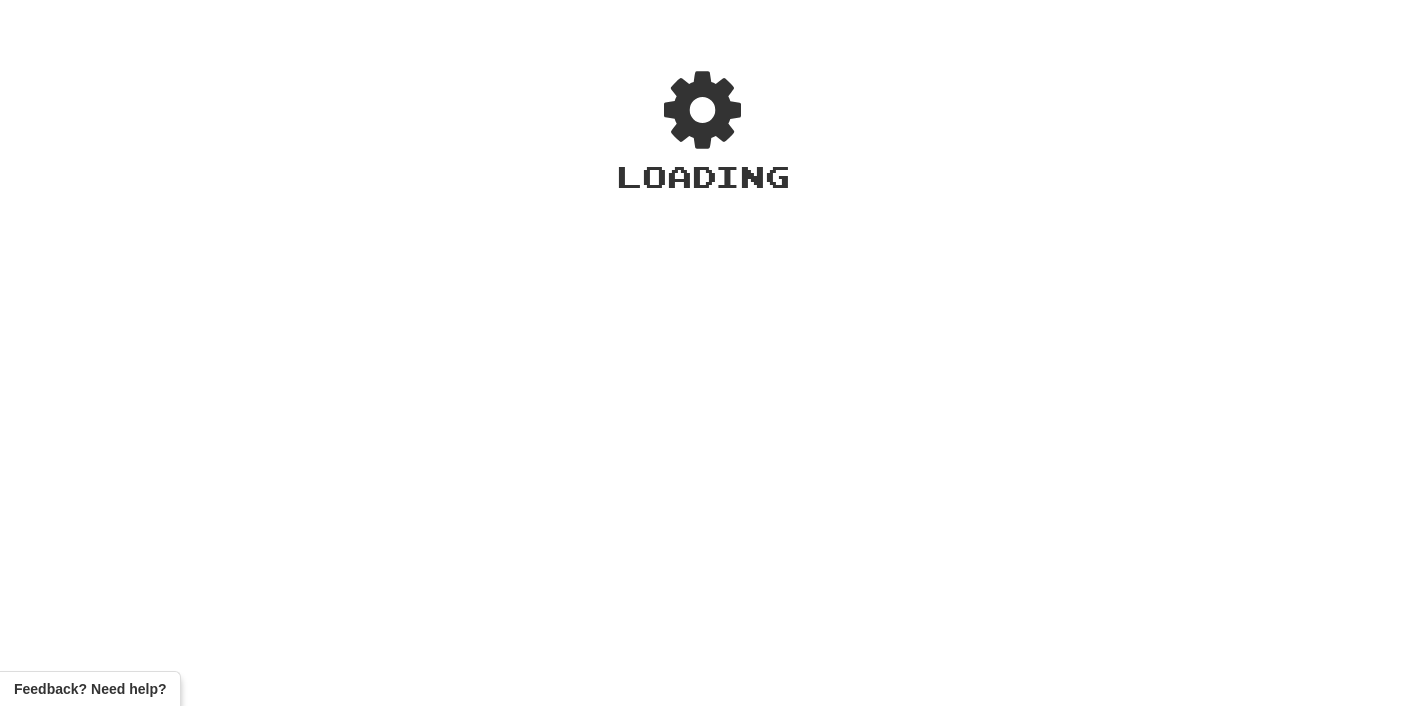 scroll, scrollTop: 0, scrollLeft: 0, axis: both 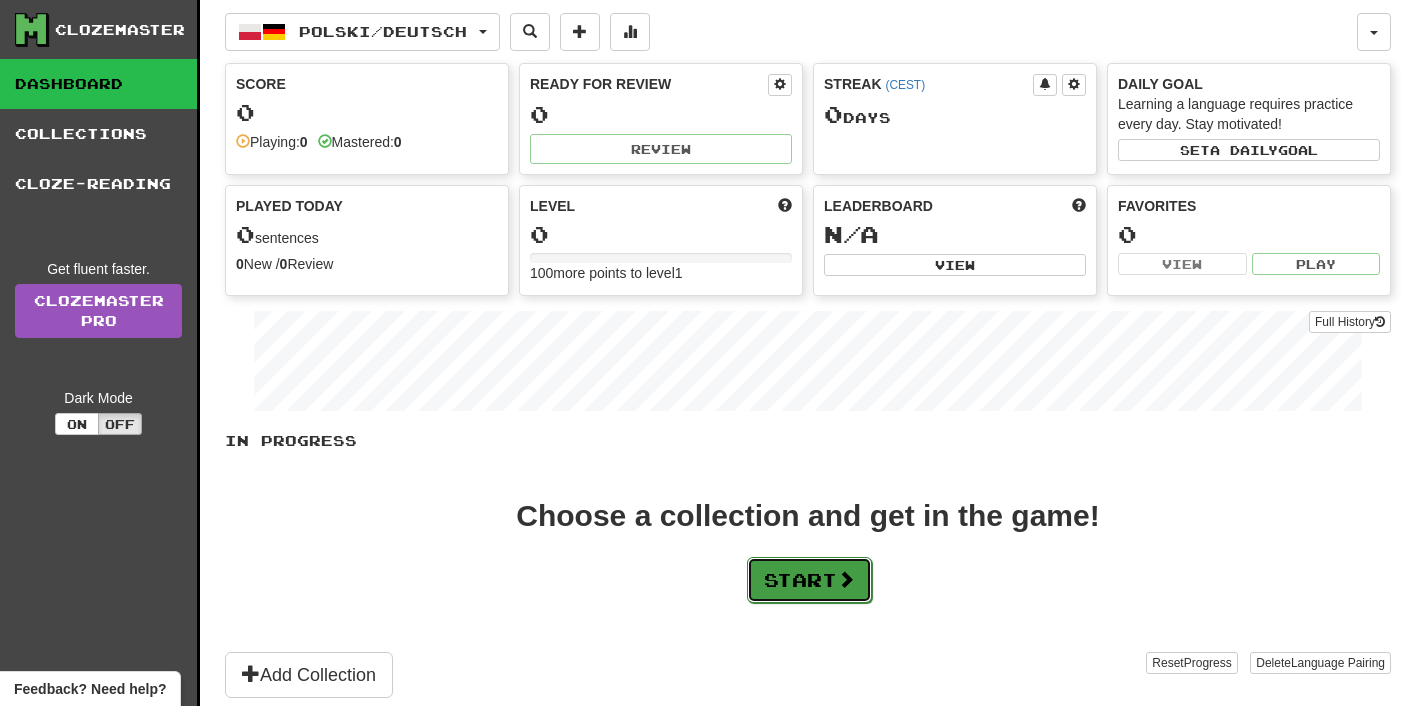 click on "Start" 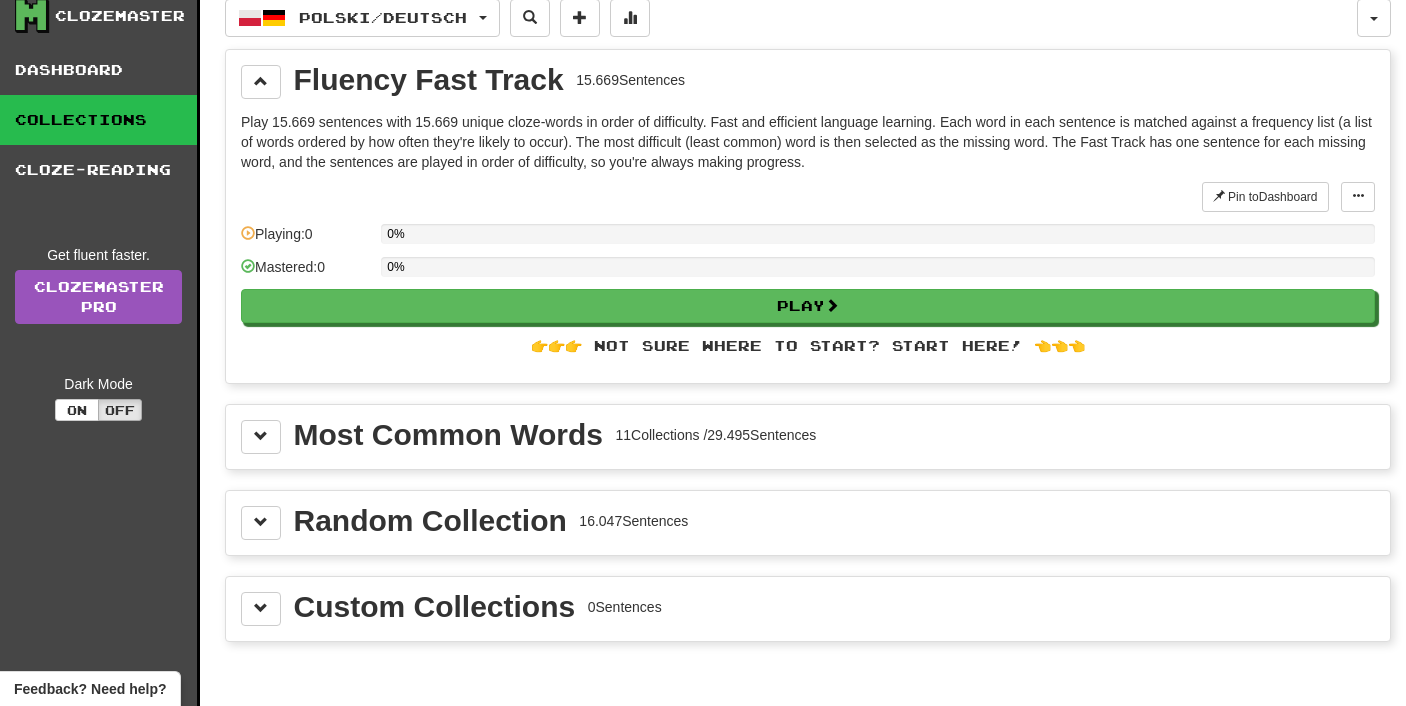 scroll, scrollTop: 19, scrollLeft: 0, axis: vertical 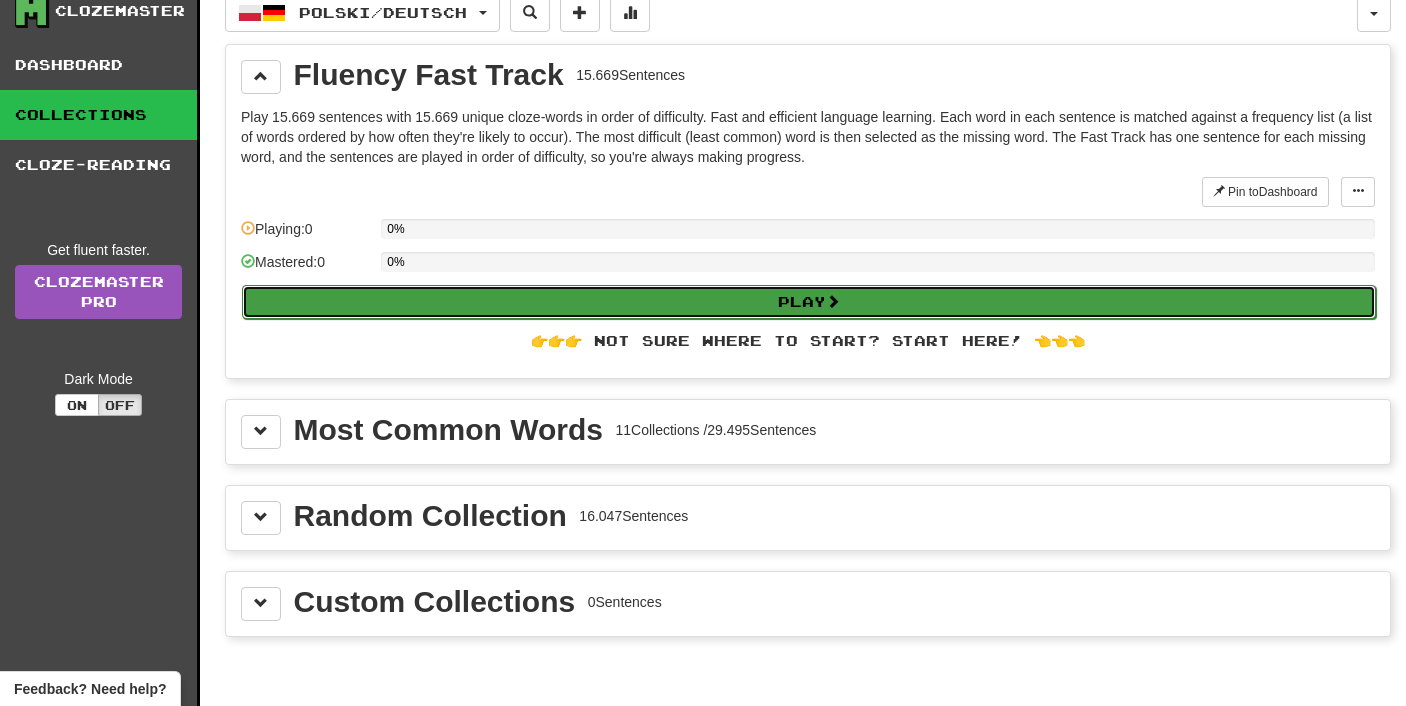 click on "Play" 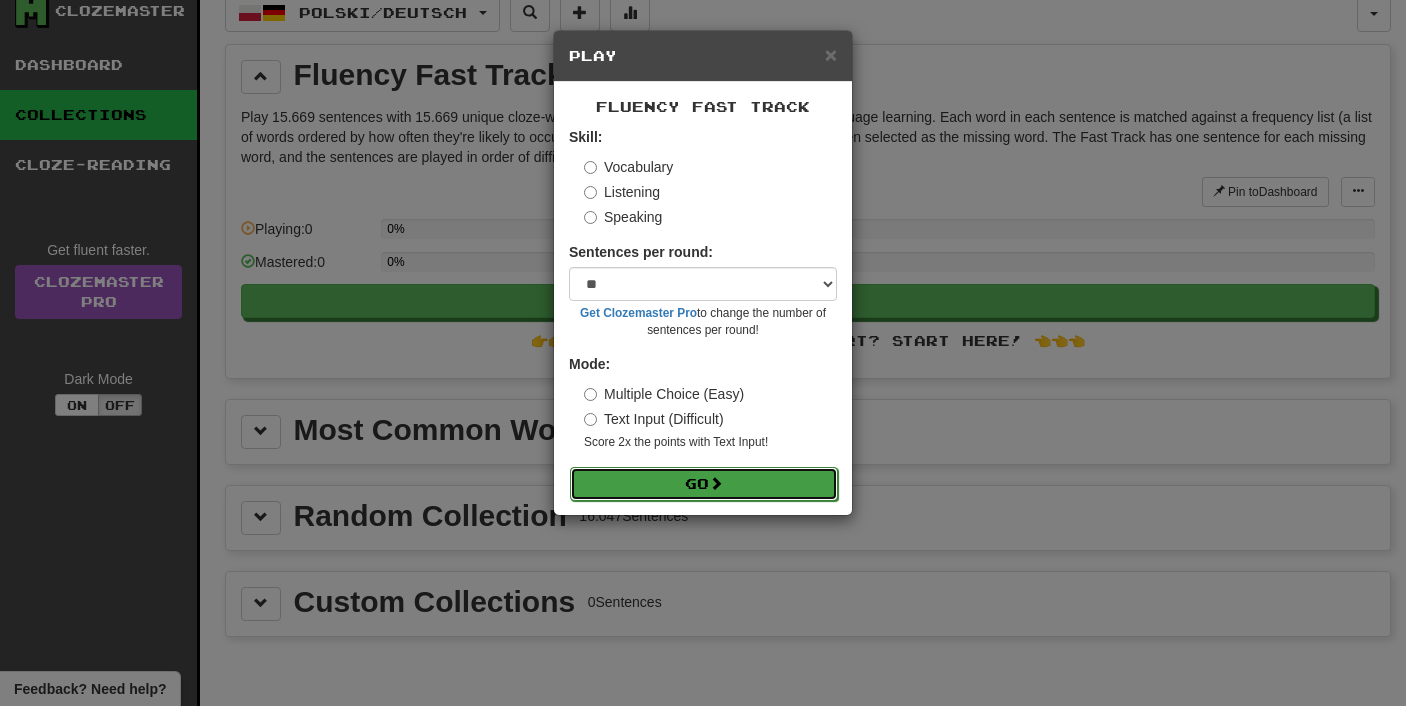 click on "Go" at bounding box center (704, 484) 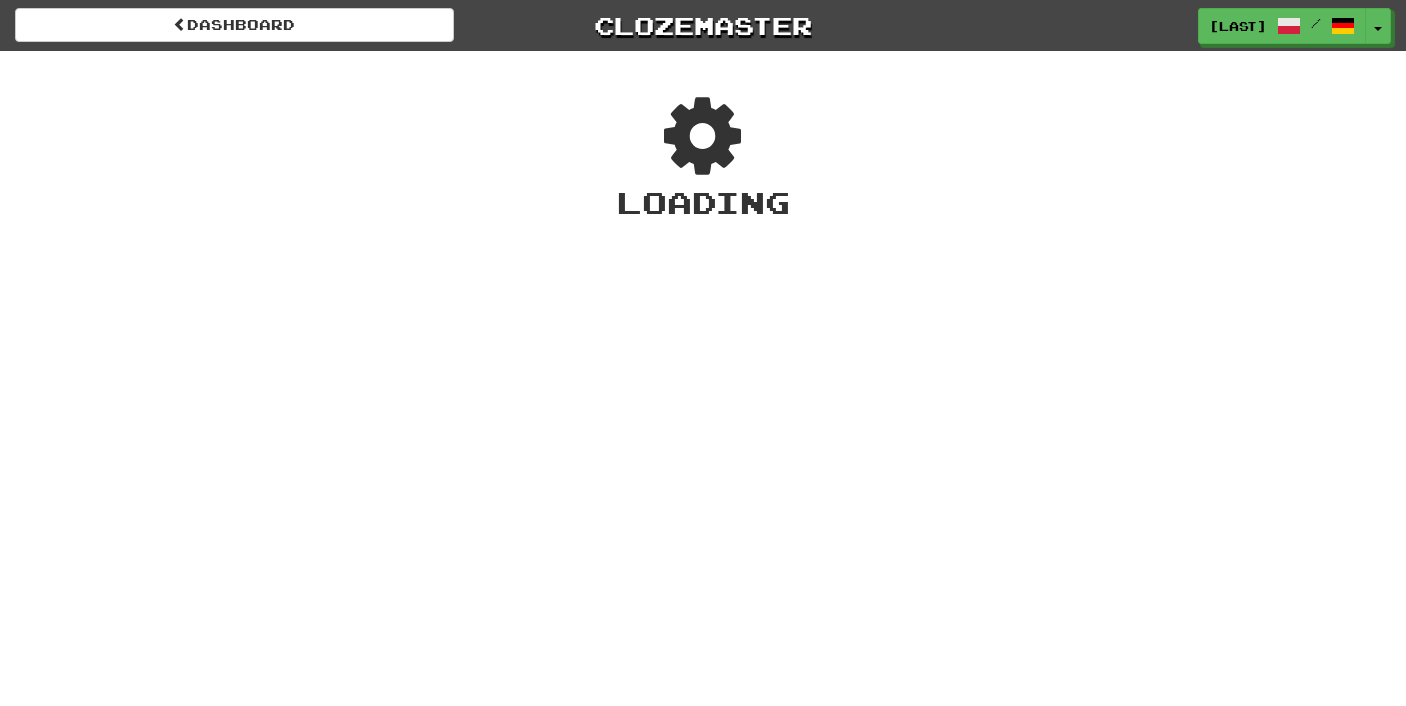 scroll, scrollTop: 0, scrollLeft: 0, axis: both 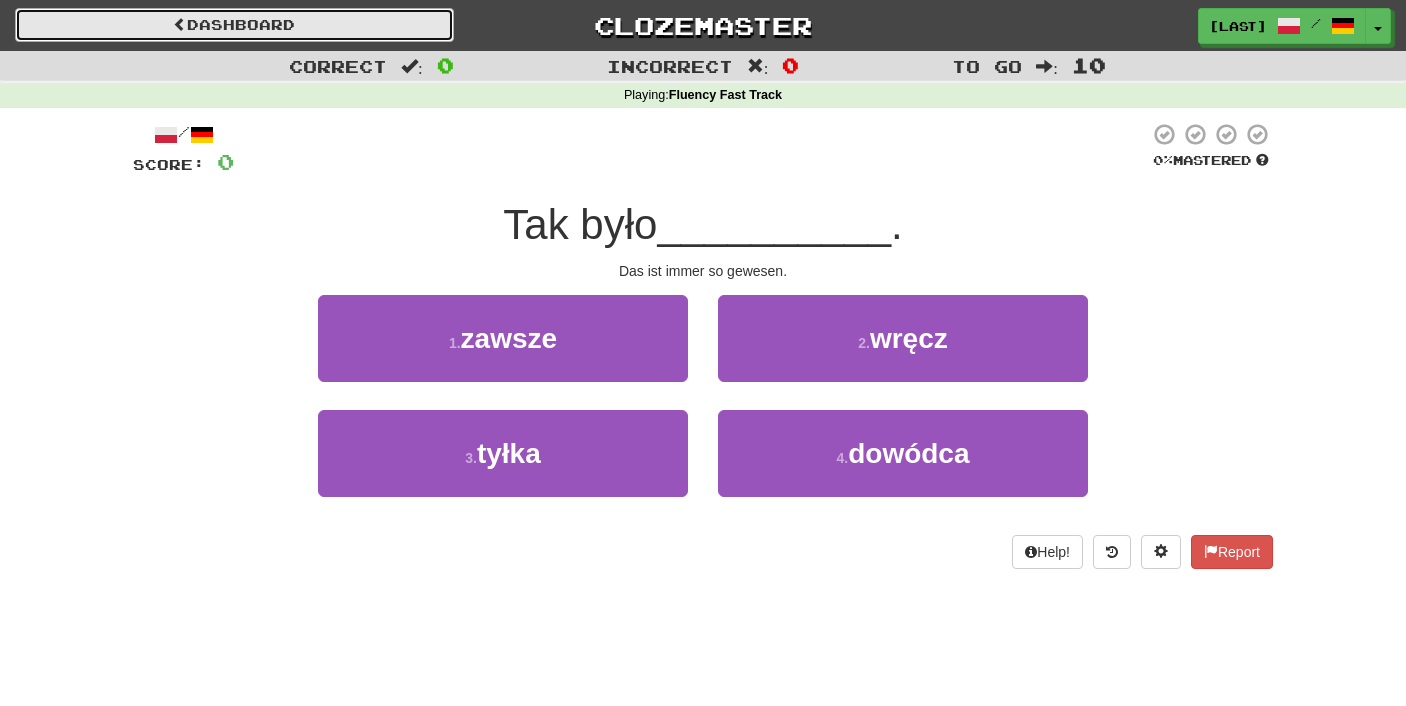 click at bounding box center (180, 24) 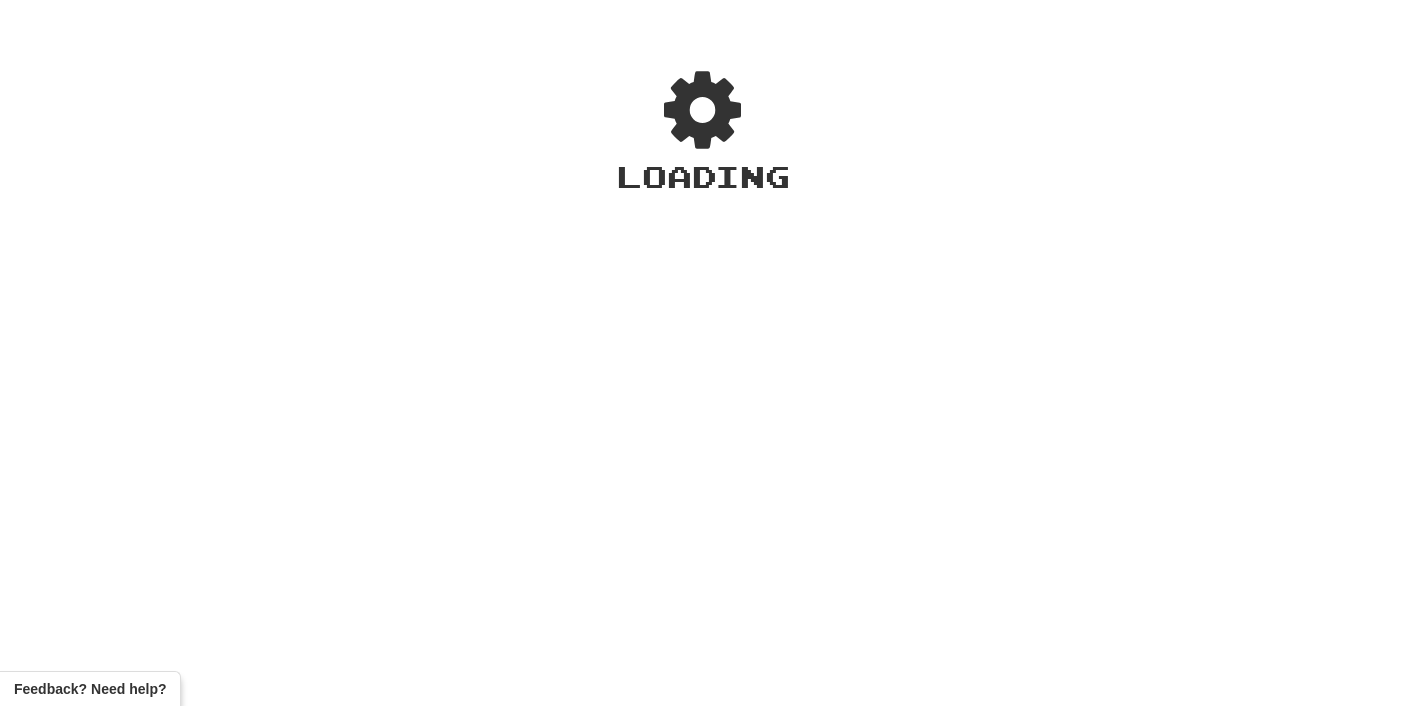 scroll, scrollTop: 0, scrollLeft: 0, axis: both 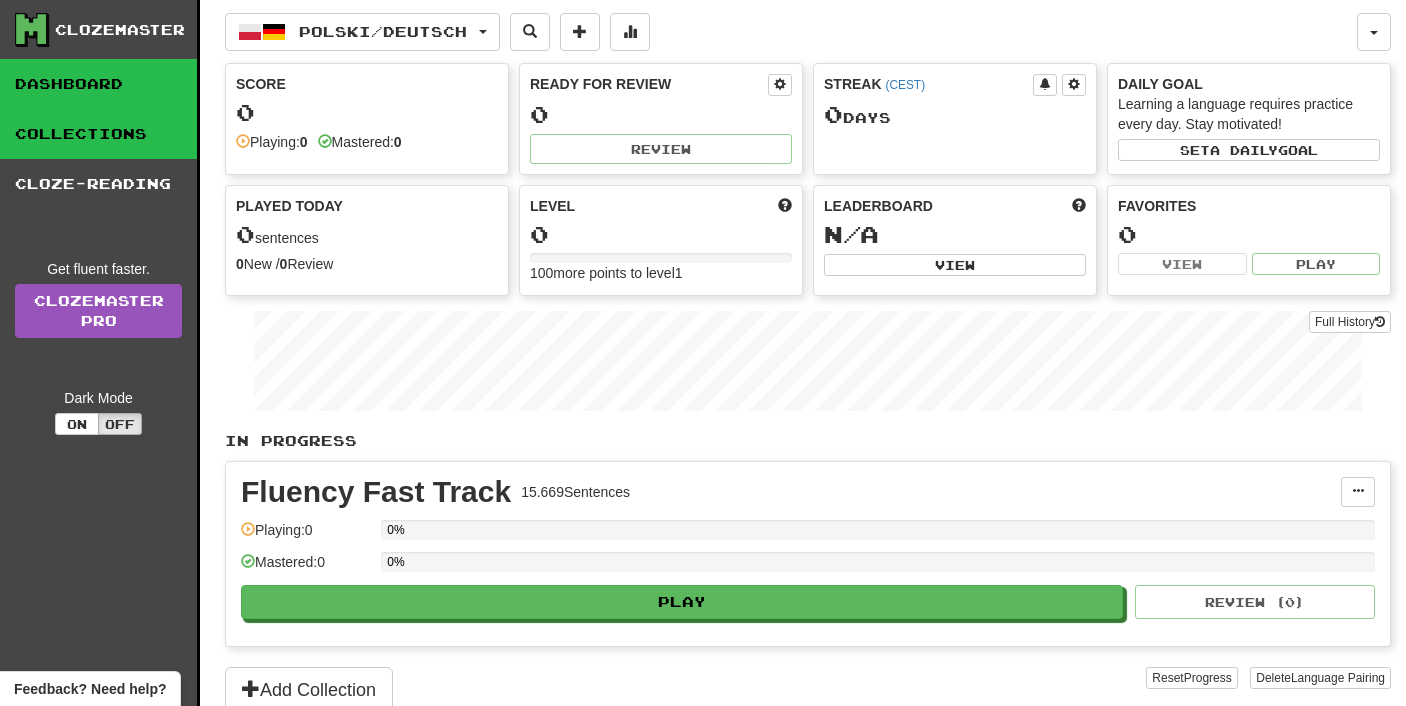 click on "Collections" at bounding box center [98, 134] 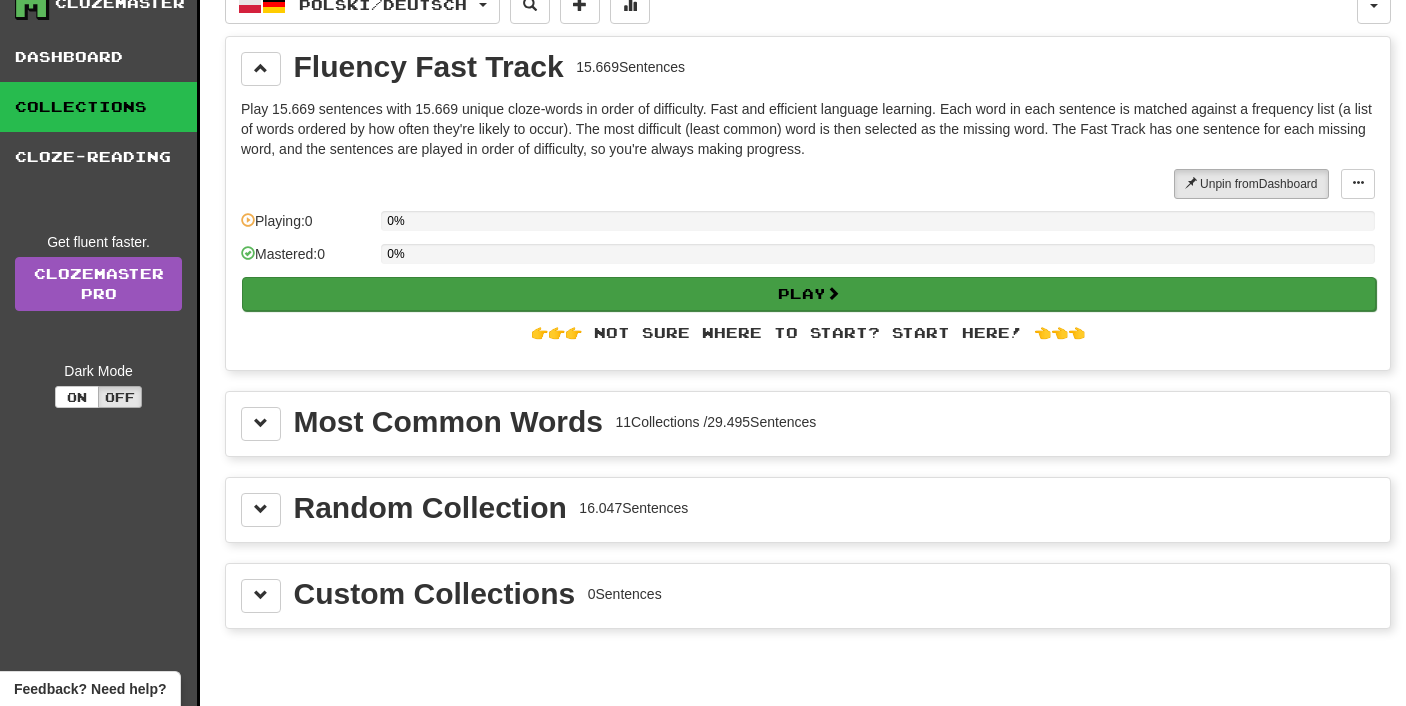 scroll, scrollTop: 0, scrollLeft: 0, axis: both 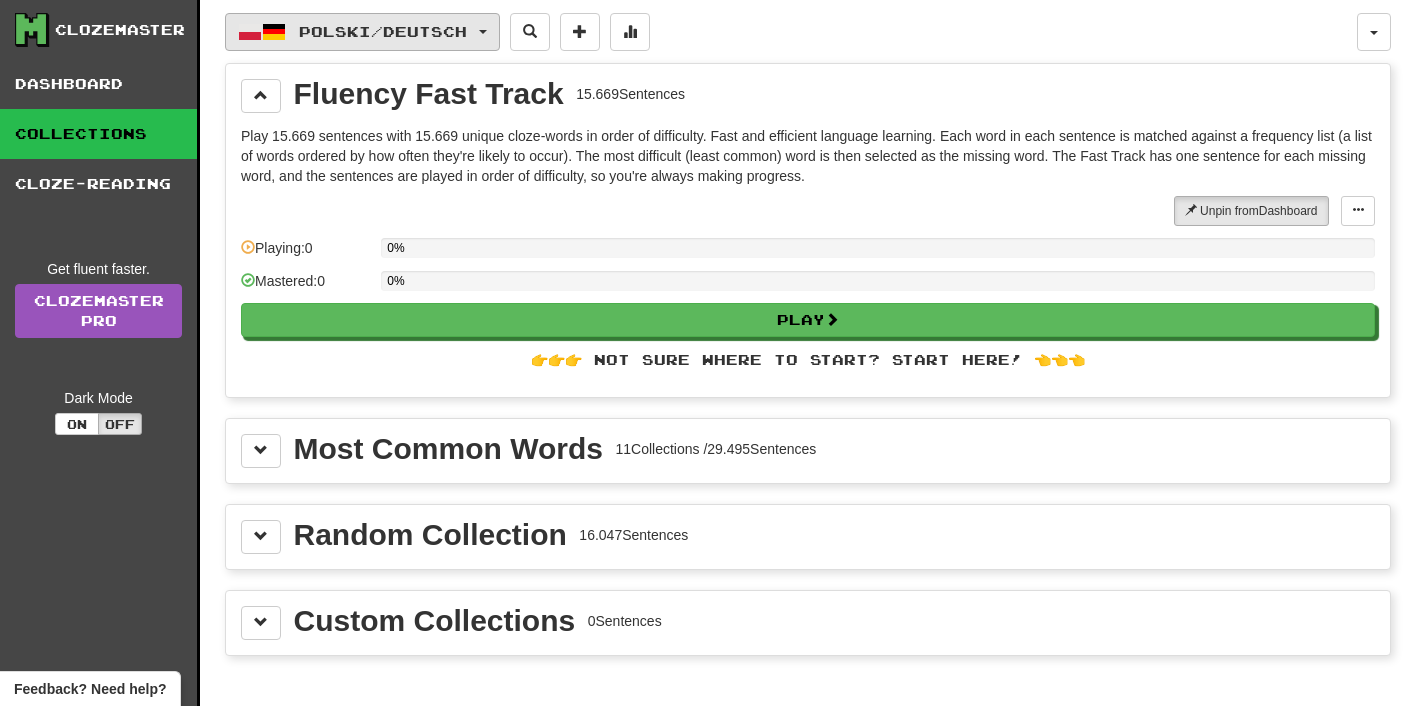 click on "Polski  /  Deutsch" at bounding box center (362, 32) 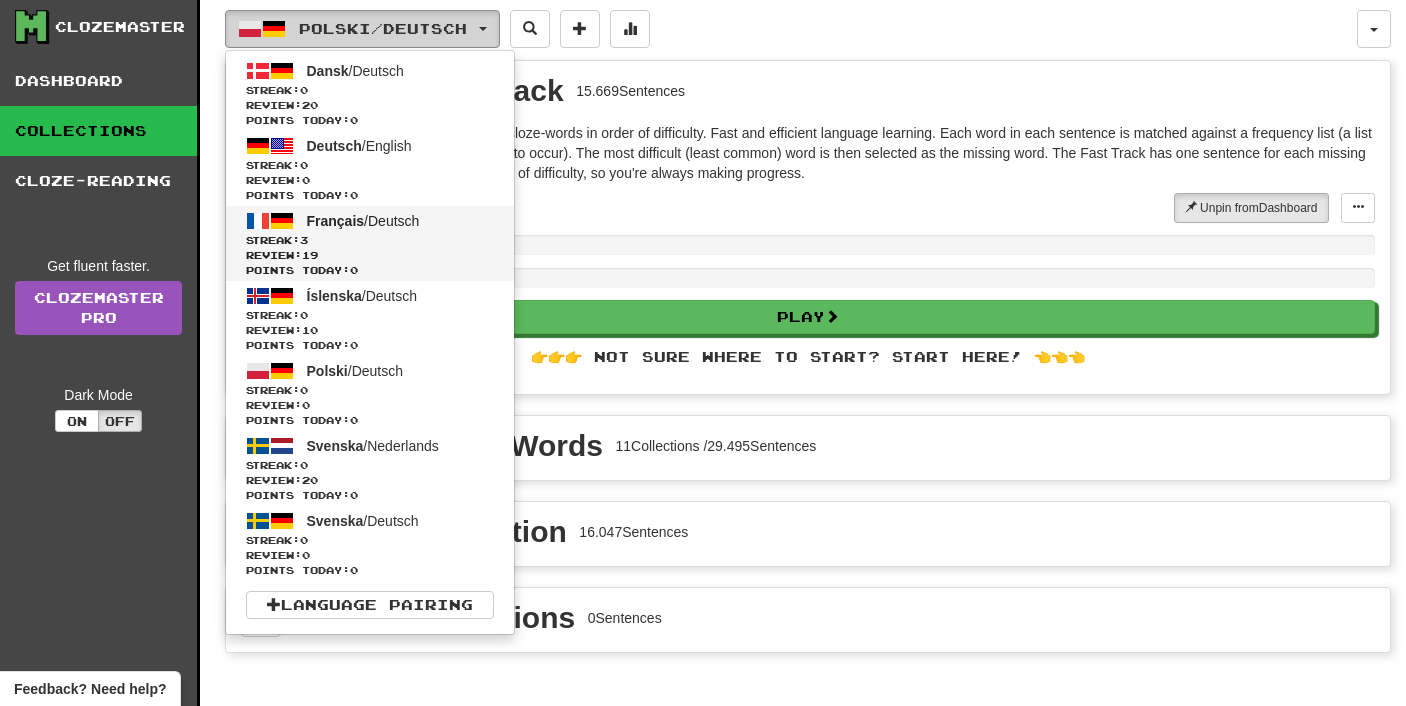 scroll, scrollTop: 0, scrollLeft: 0, axis: both 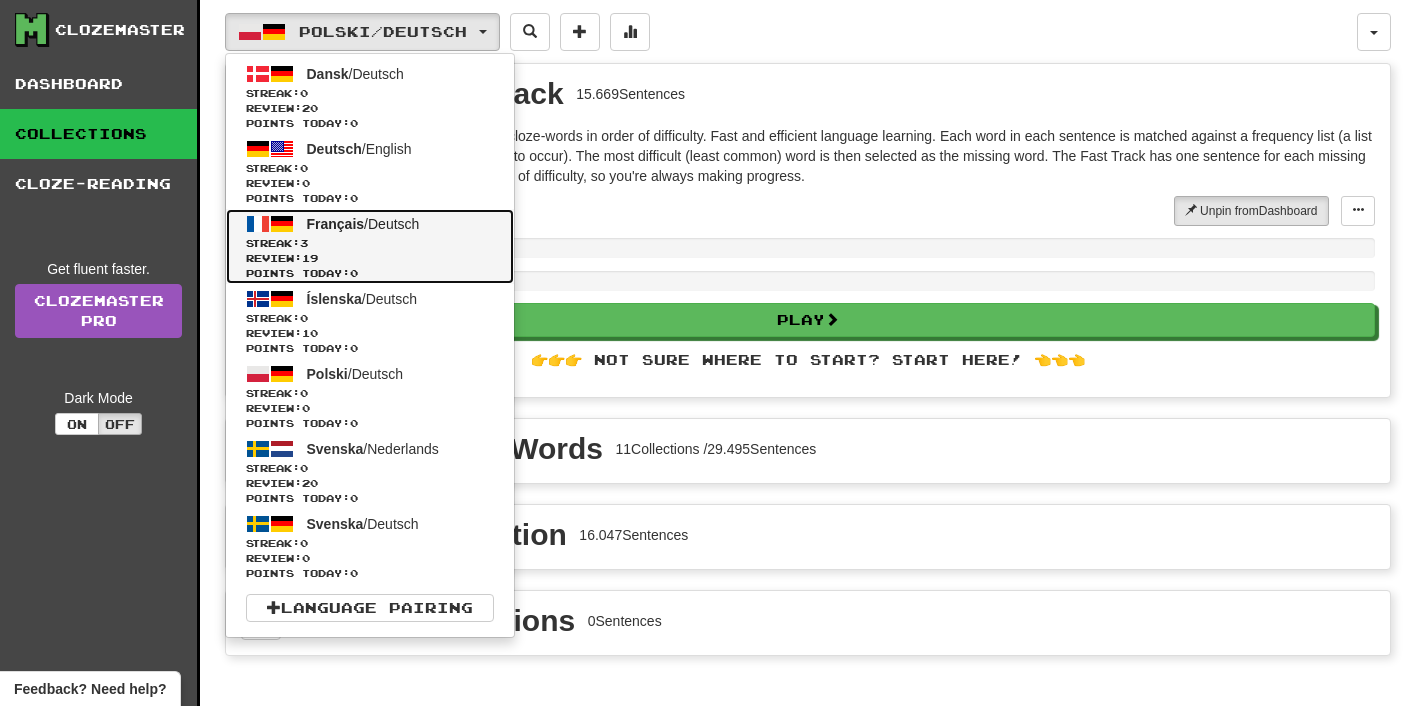 click on "Streak:  3" at bounding box center (370, 243) 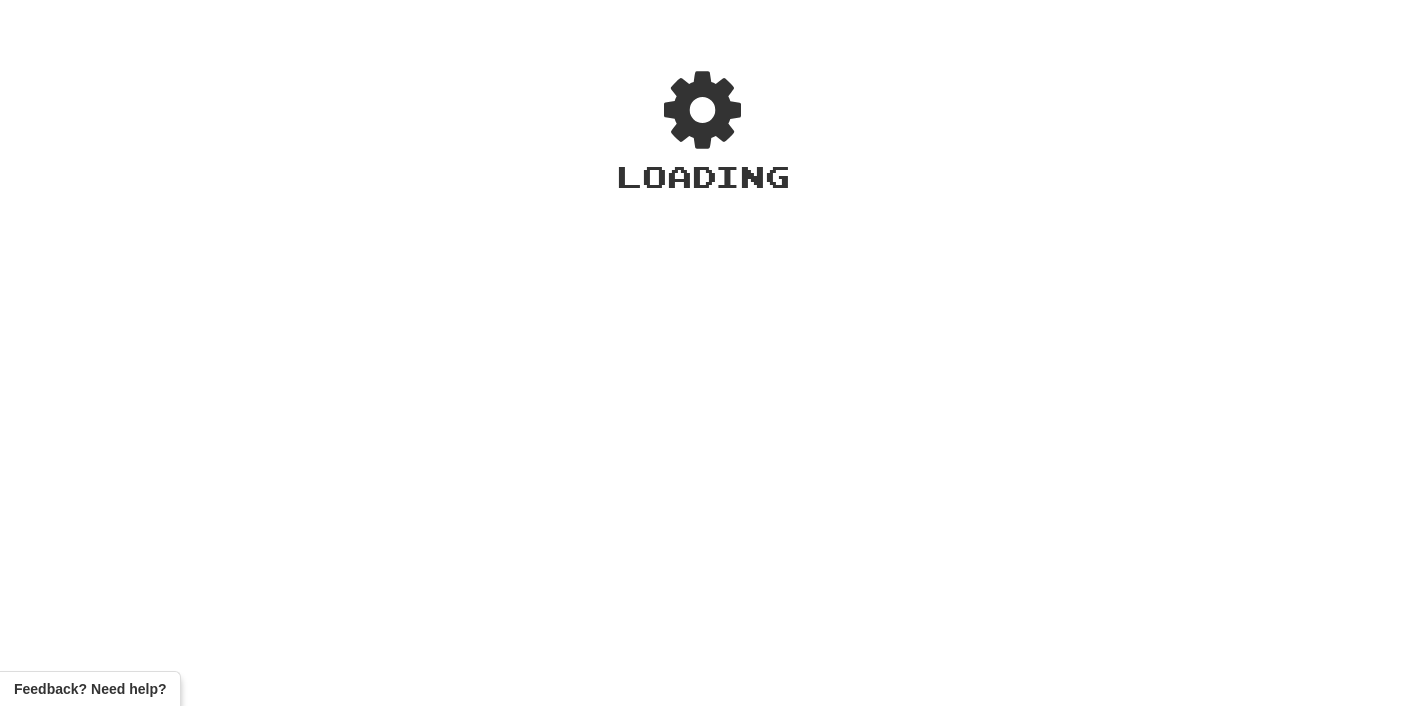 scroll, scrollTop: 0, scrollLeft: 0, axis: both 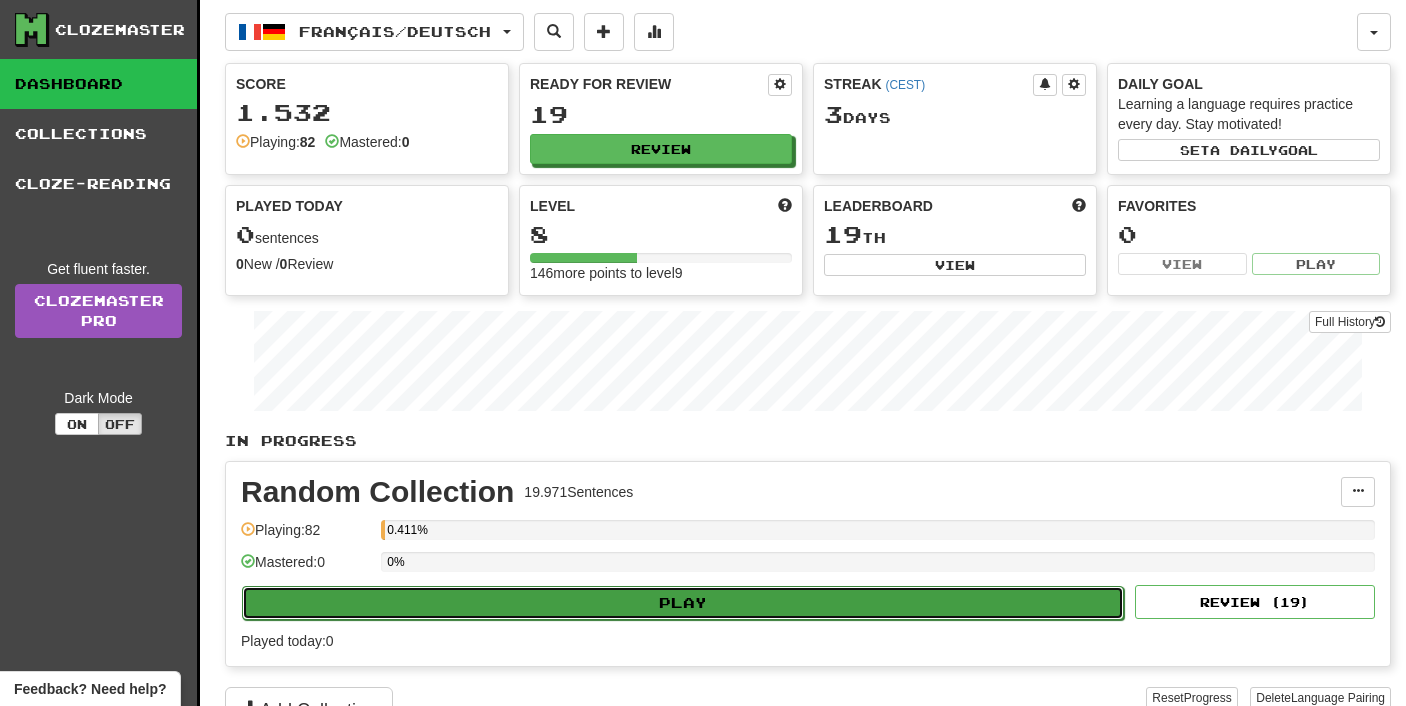 click on "Play" at bounding box center [683, 603] 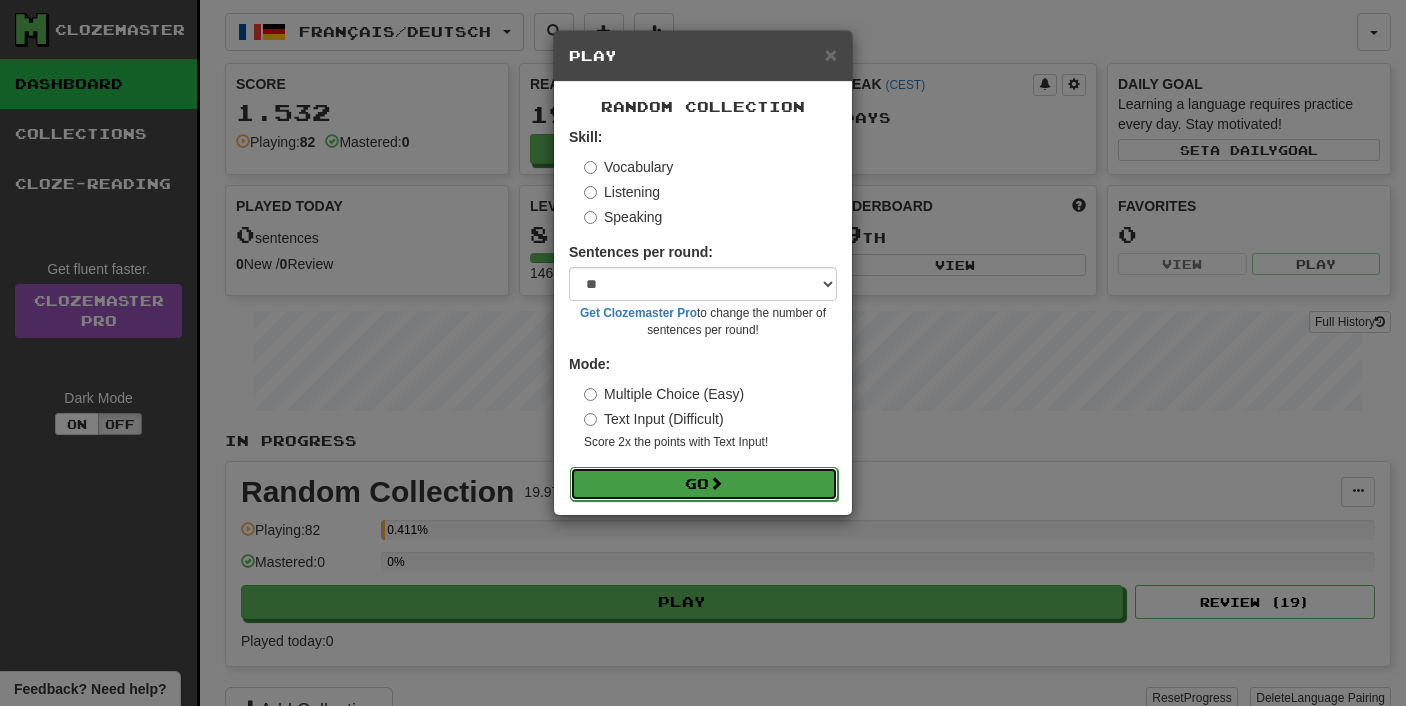 click on "Go" at bounding box center (704, 484) 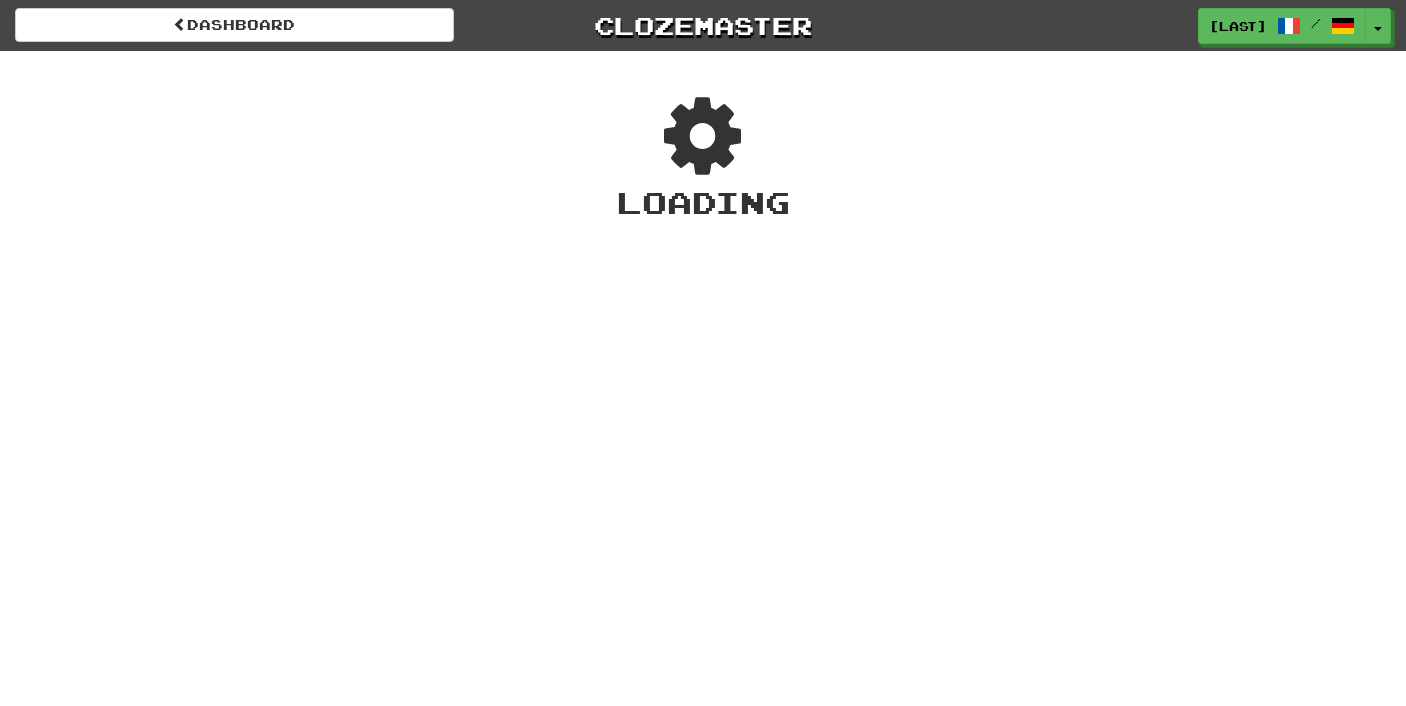 scroll, scrollTop: 0, scrollLeft: 0, axis: both 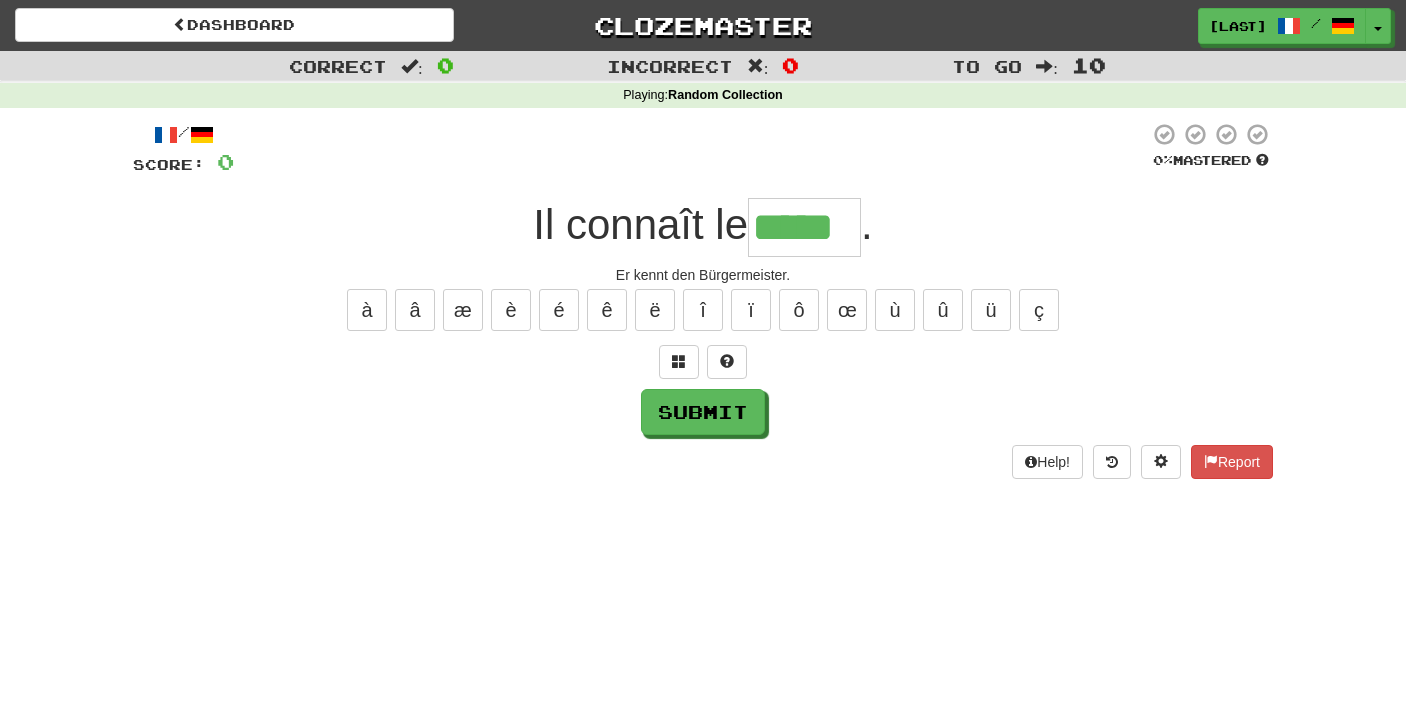 type on "*****" 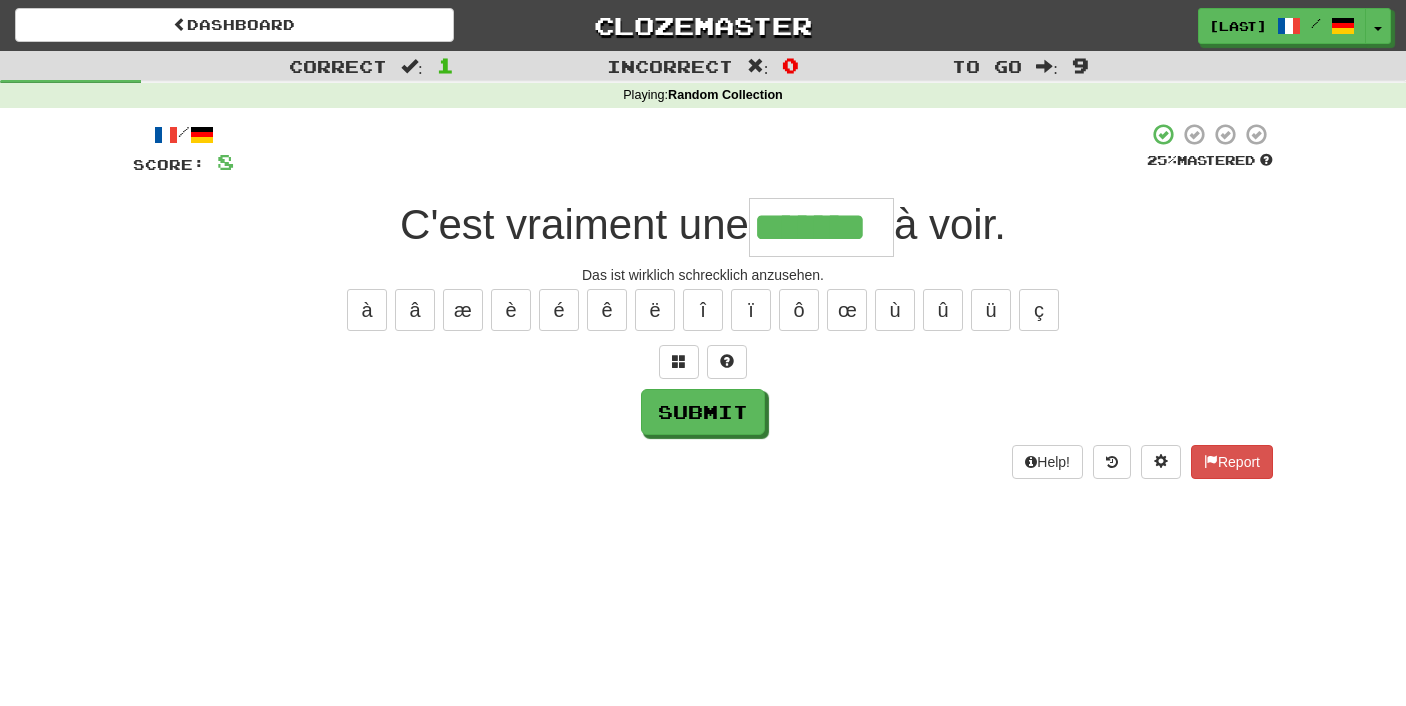 type on "*******" 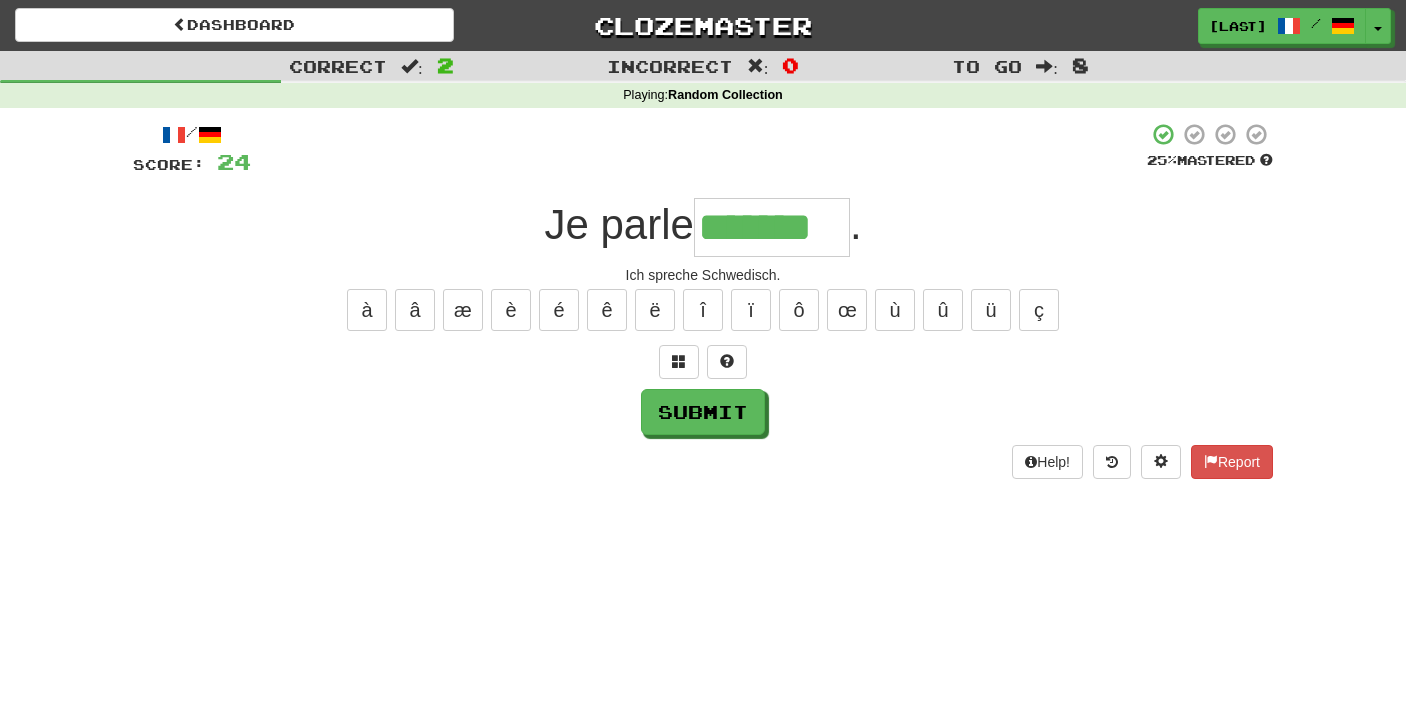 type on "*******" 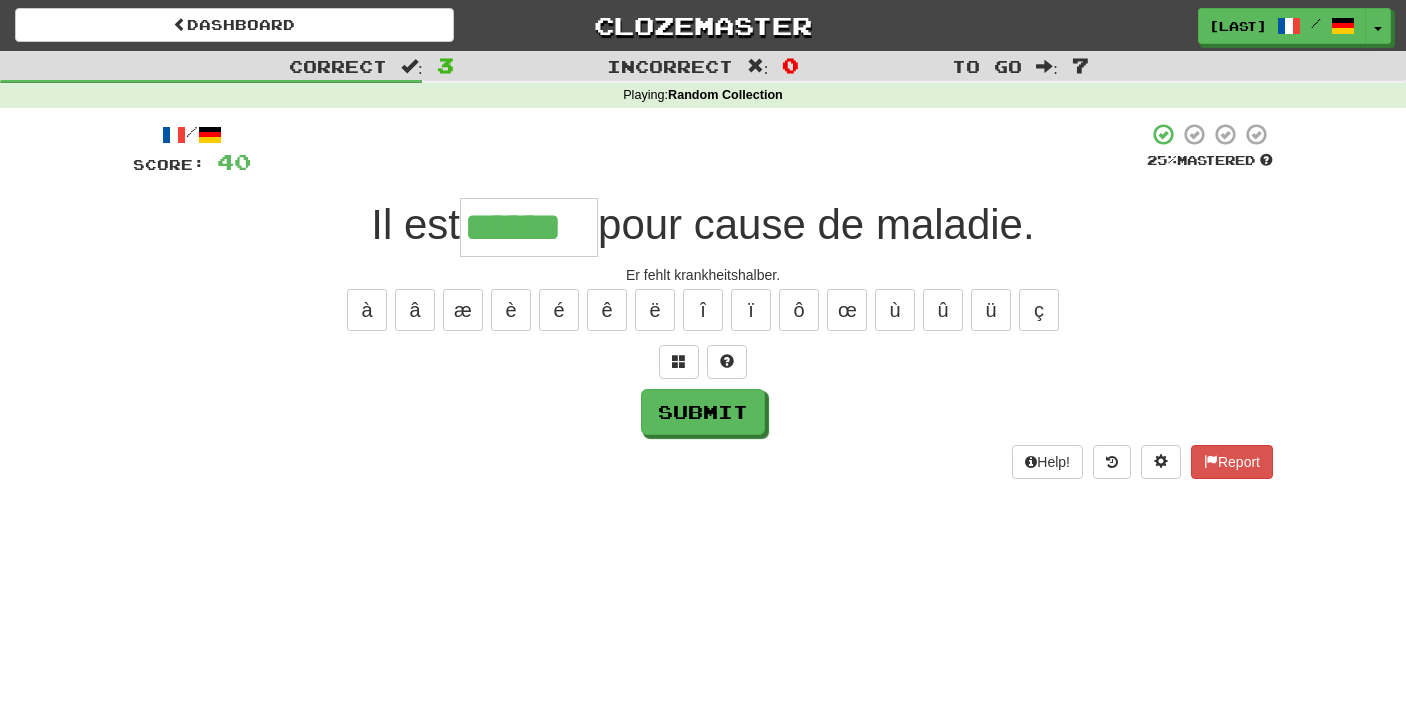 type on "******" 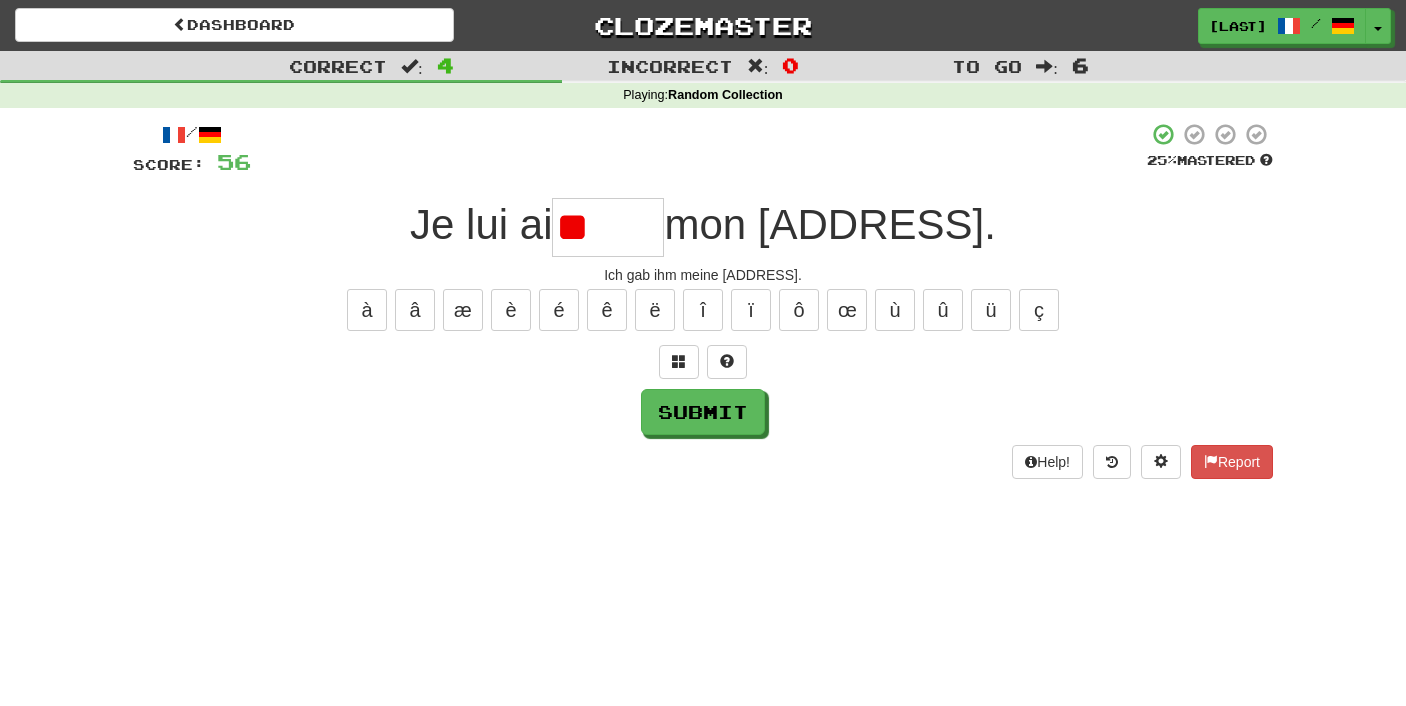 type on "*" 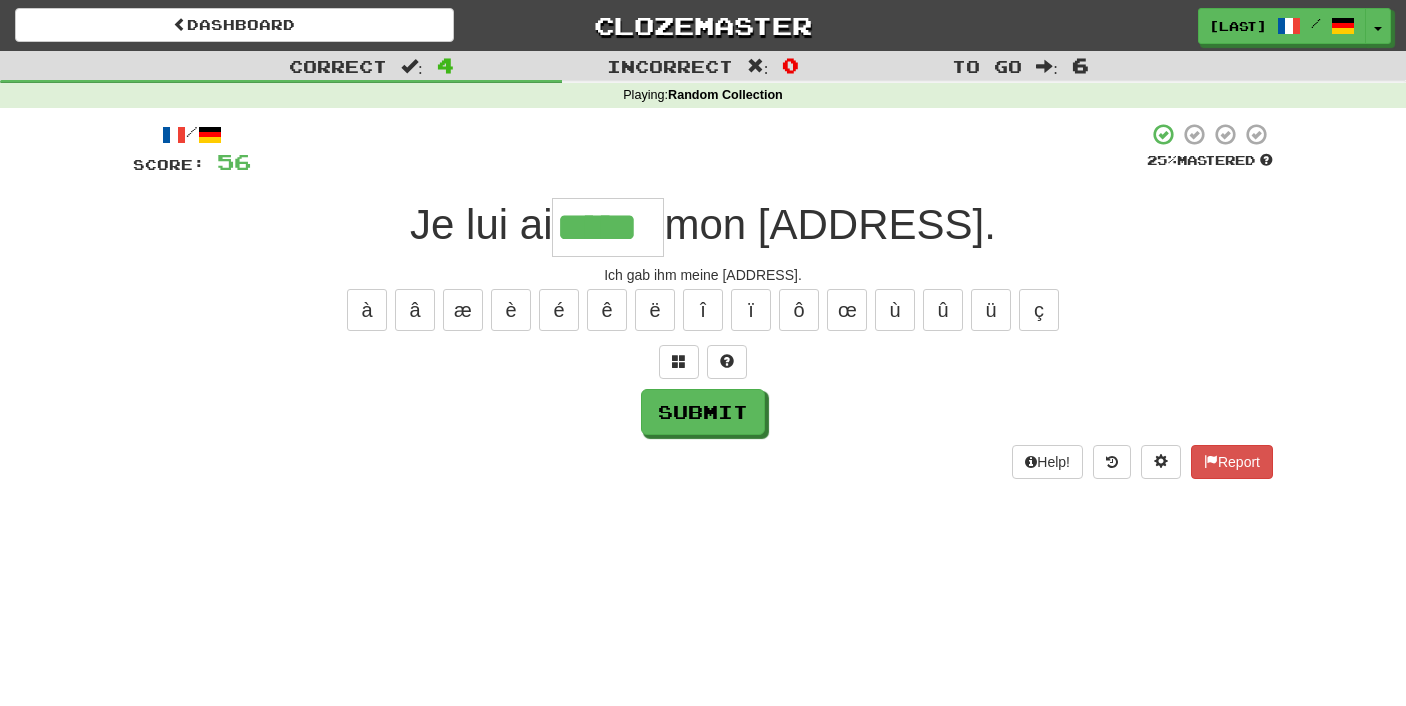 type on "*****" 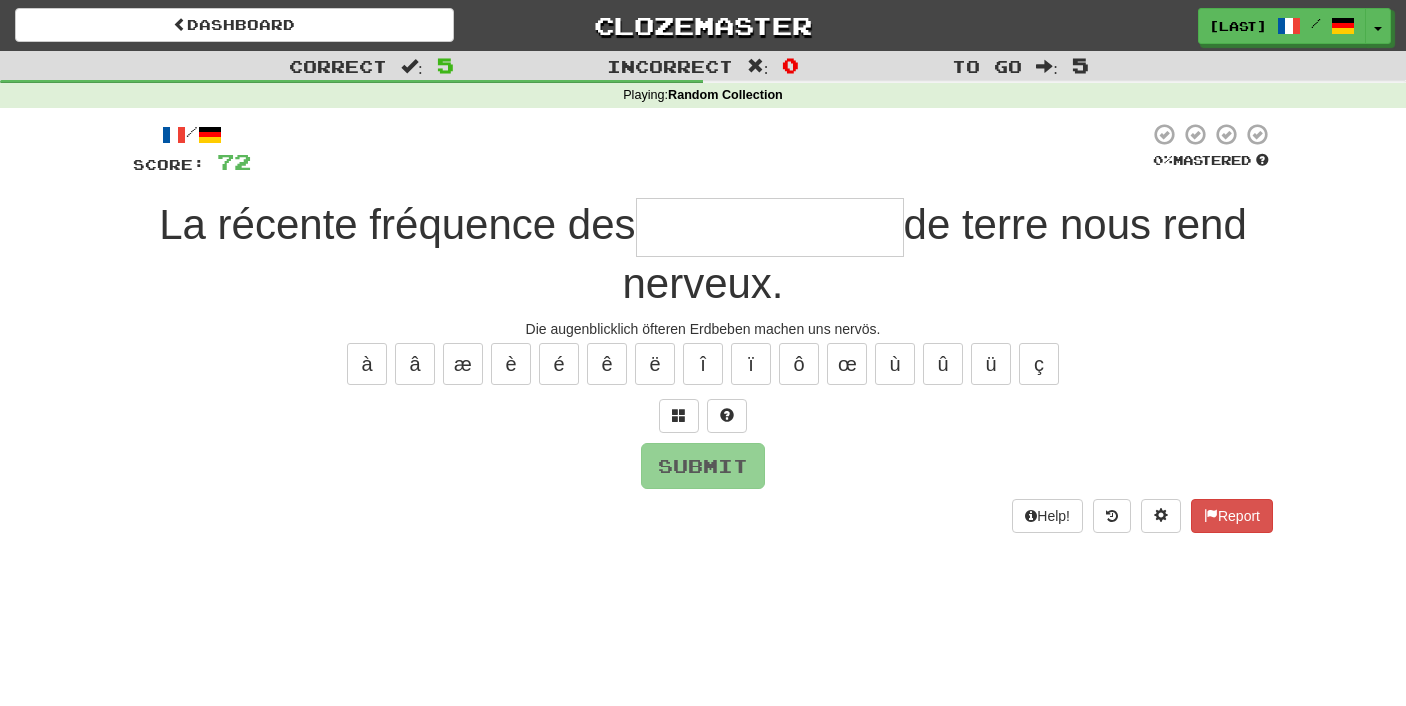 type on "*" 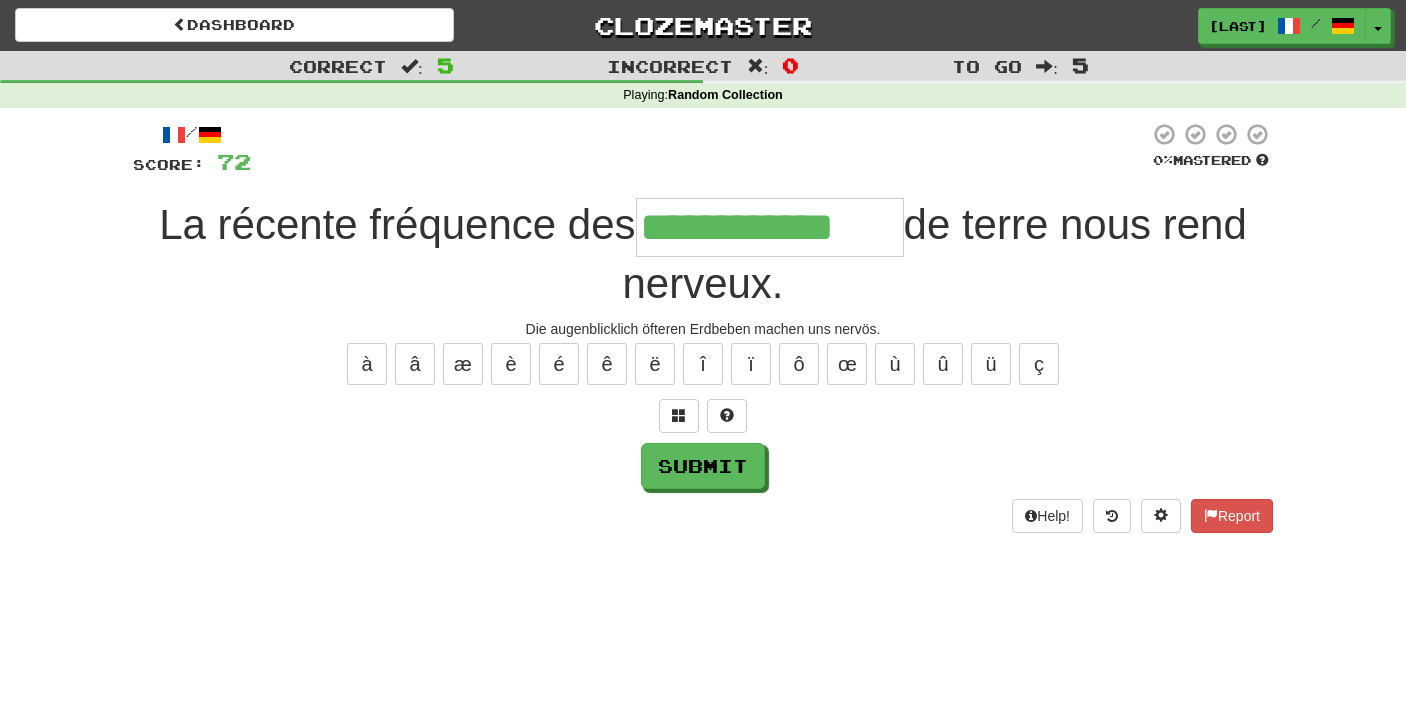 type on "**********" 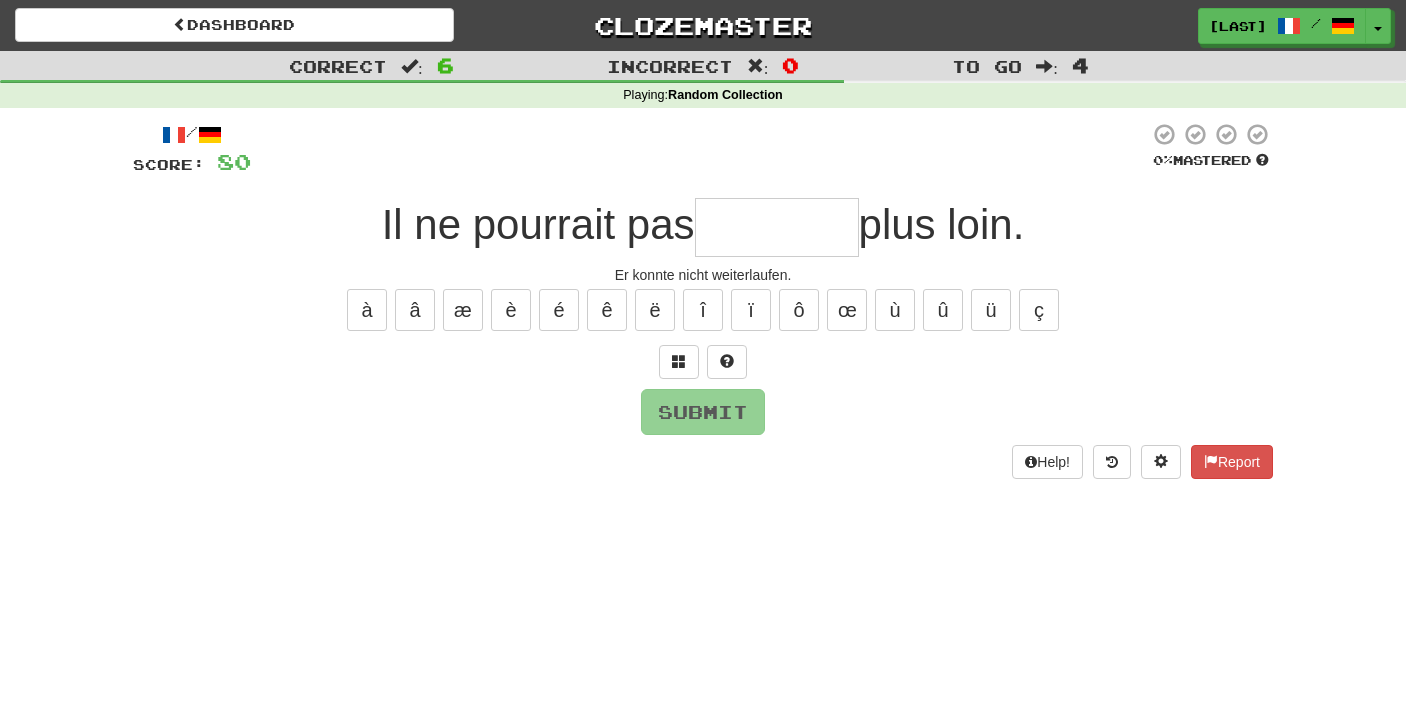 type on "*" 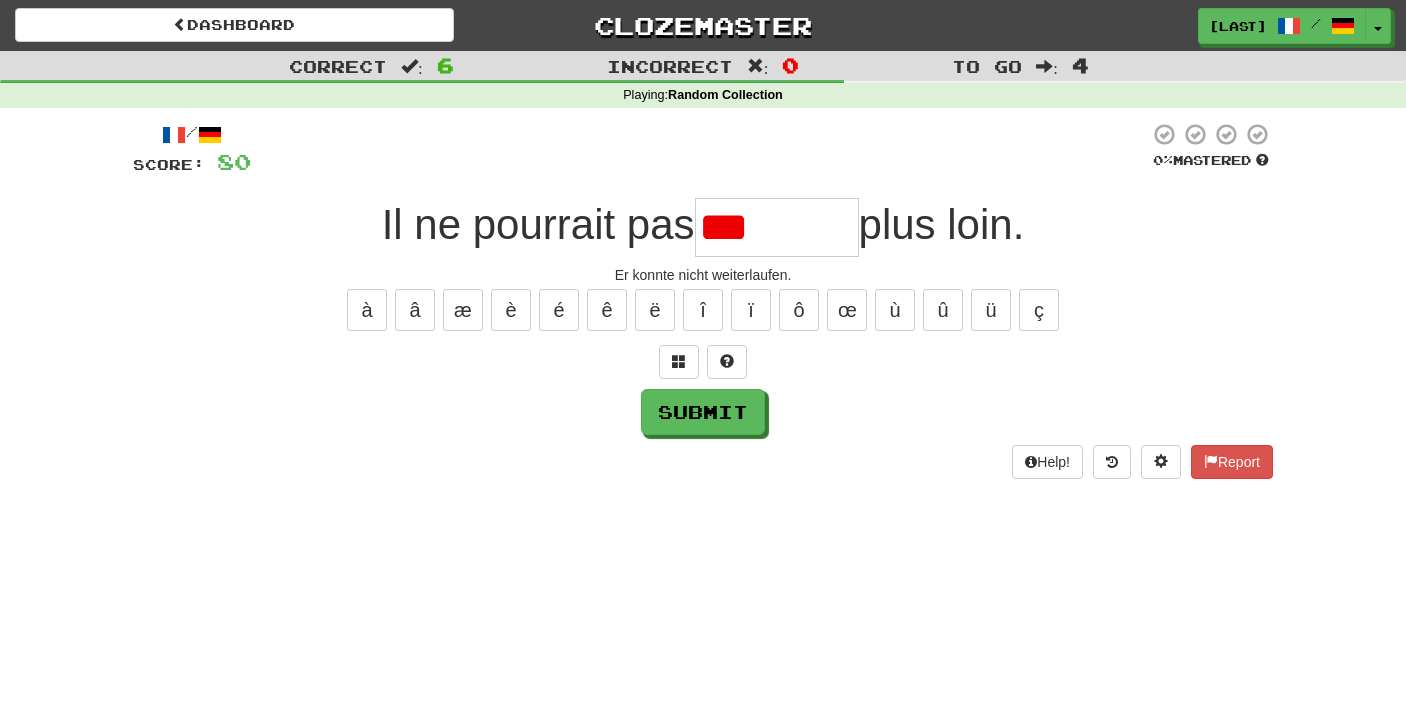 type on "****" 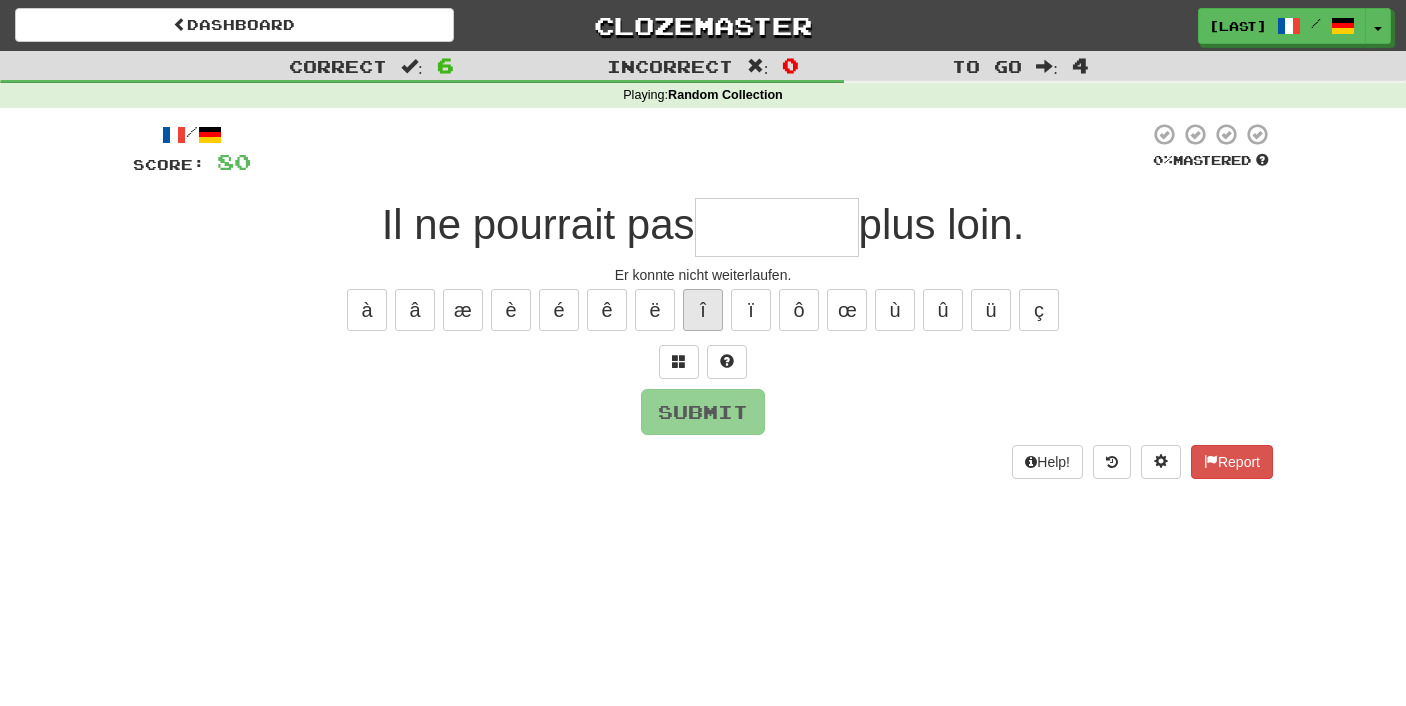 type on "*" 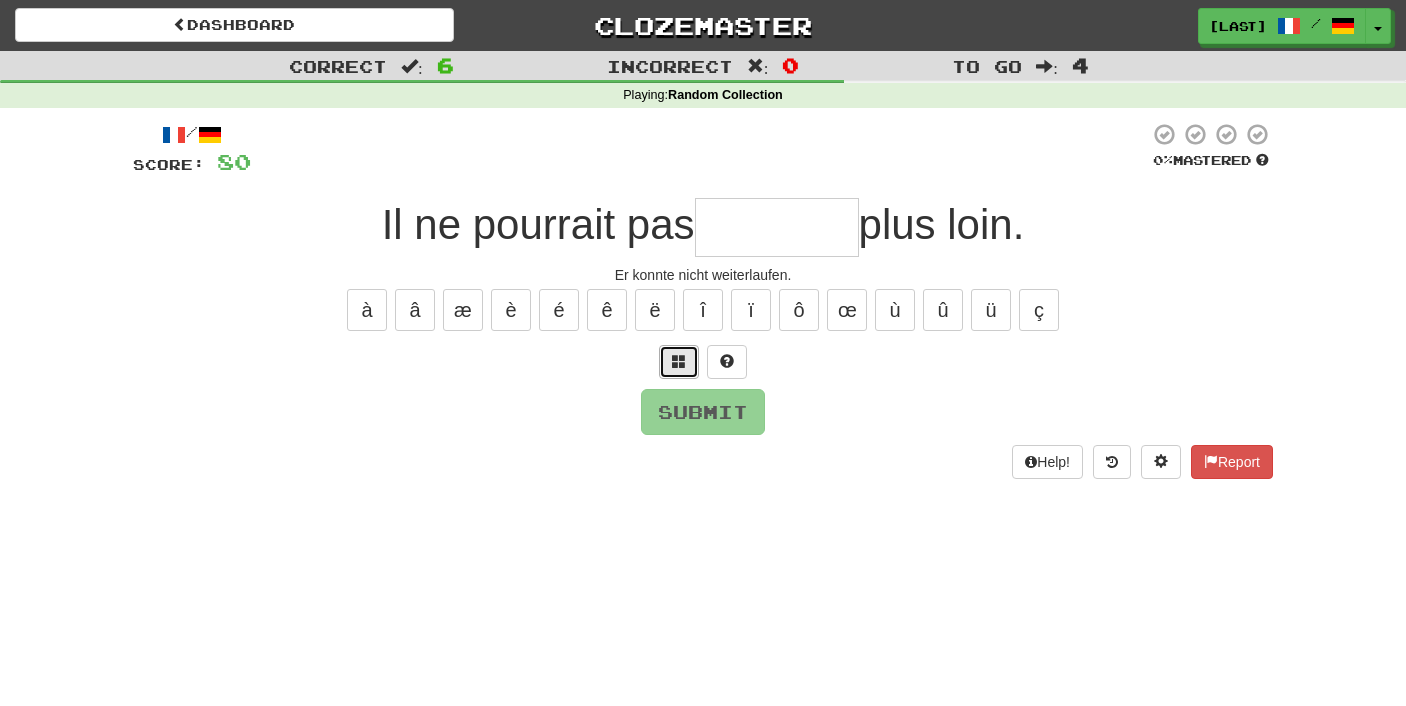 click at bounding box center (679, 361) 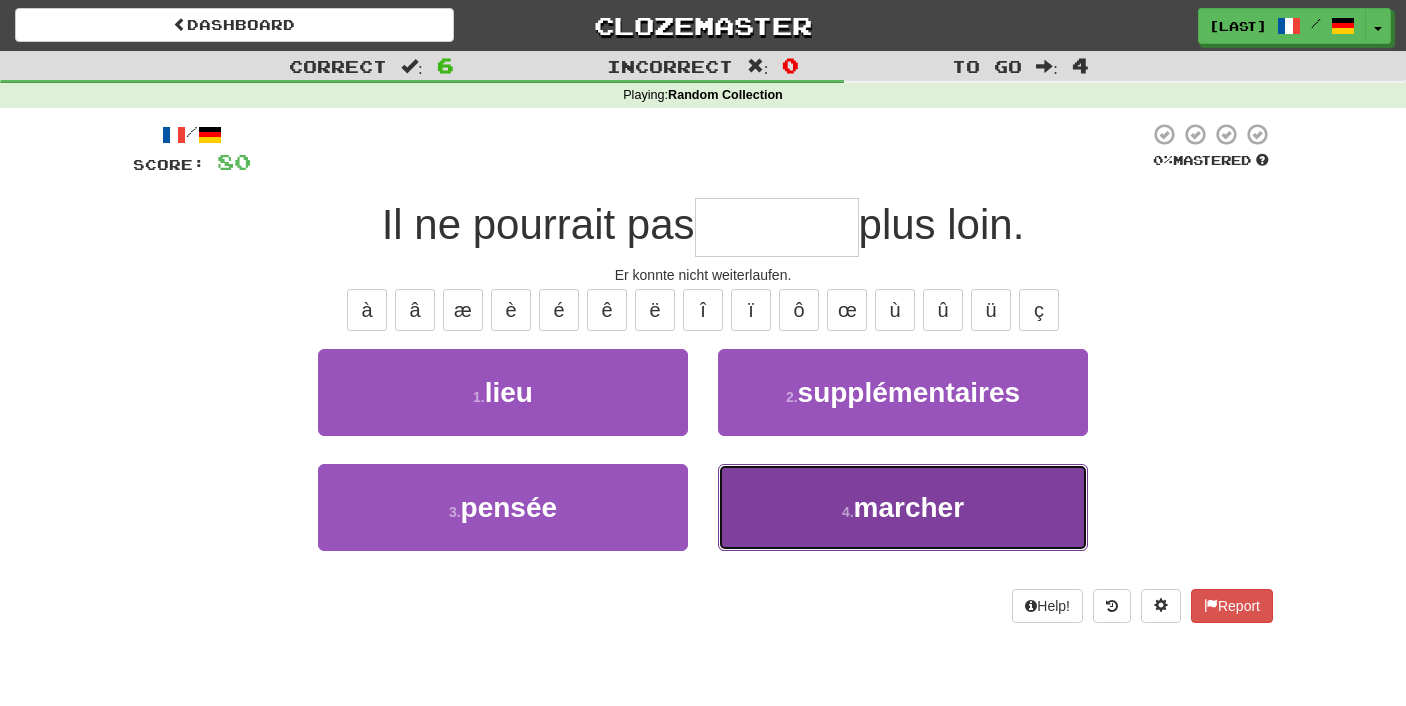 click on "4 .  marcher" at bounding box center [903, 507] 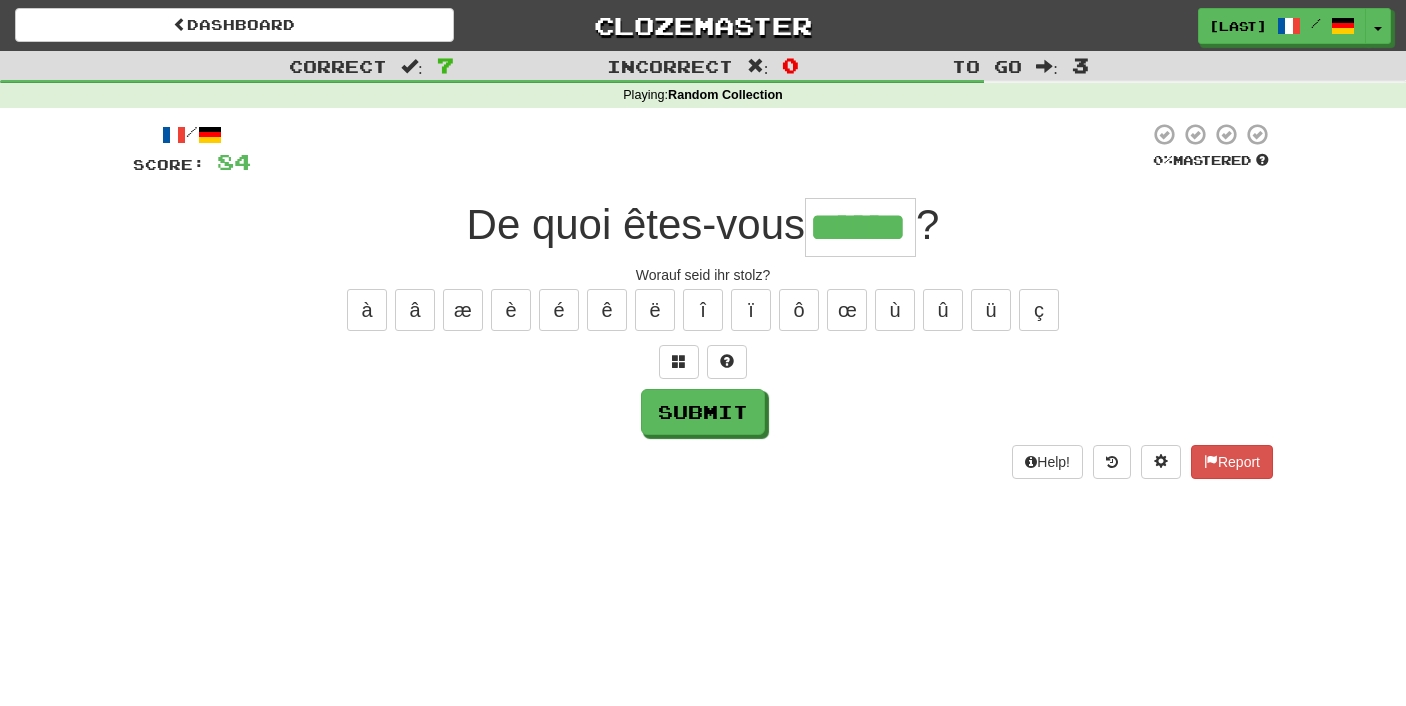 type on "******" 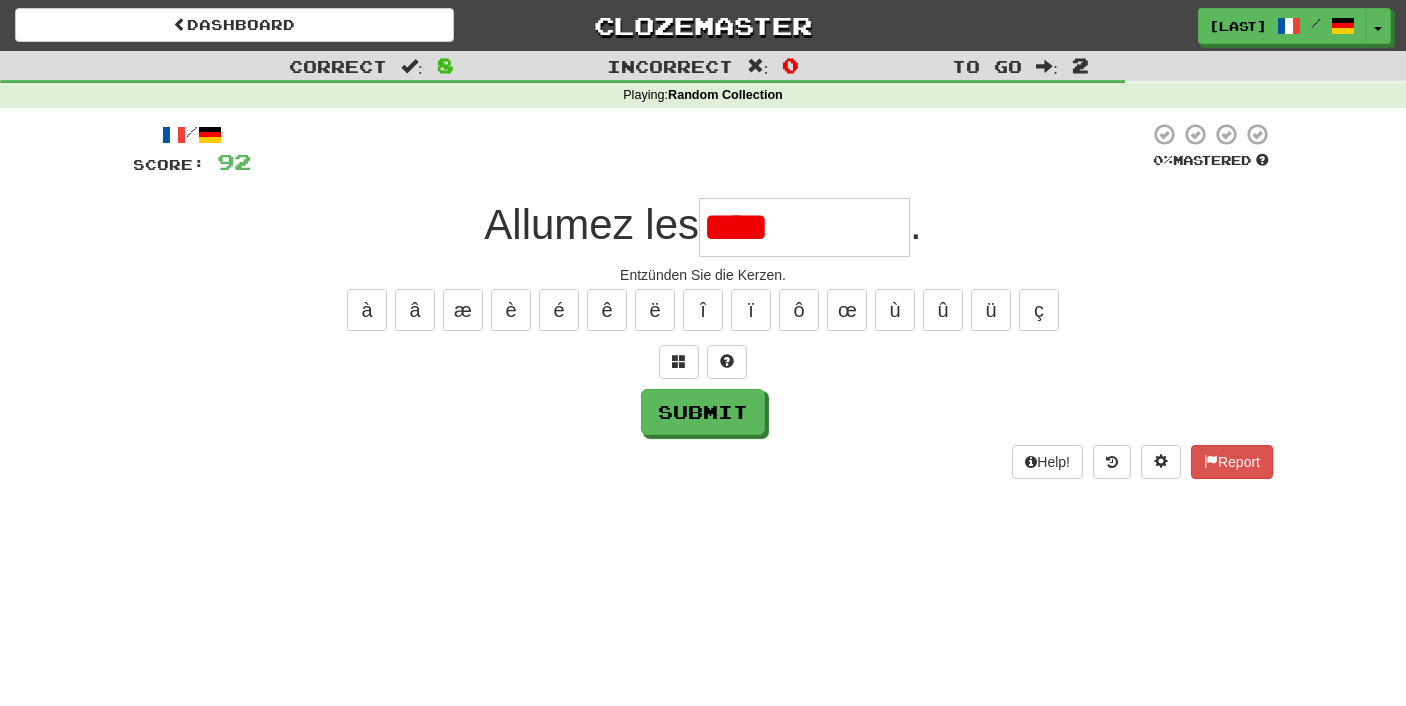 type on "*" 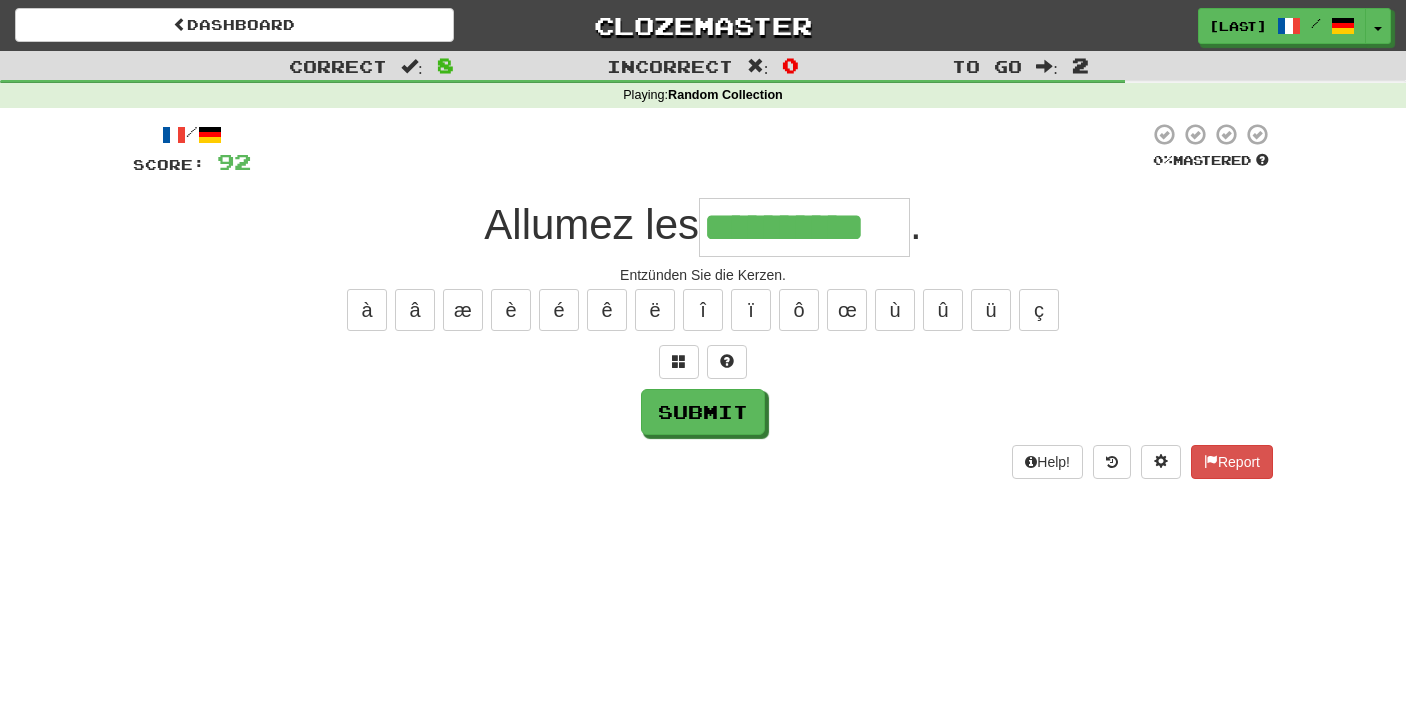 type on "**********" 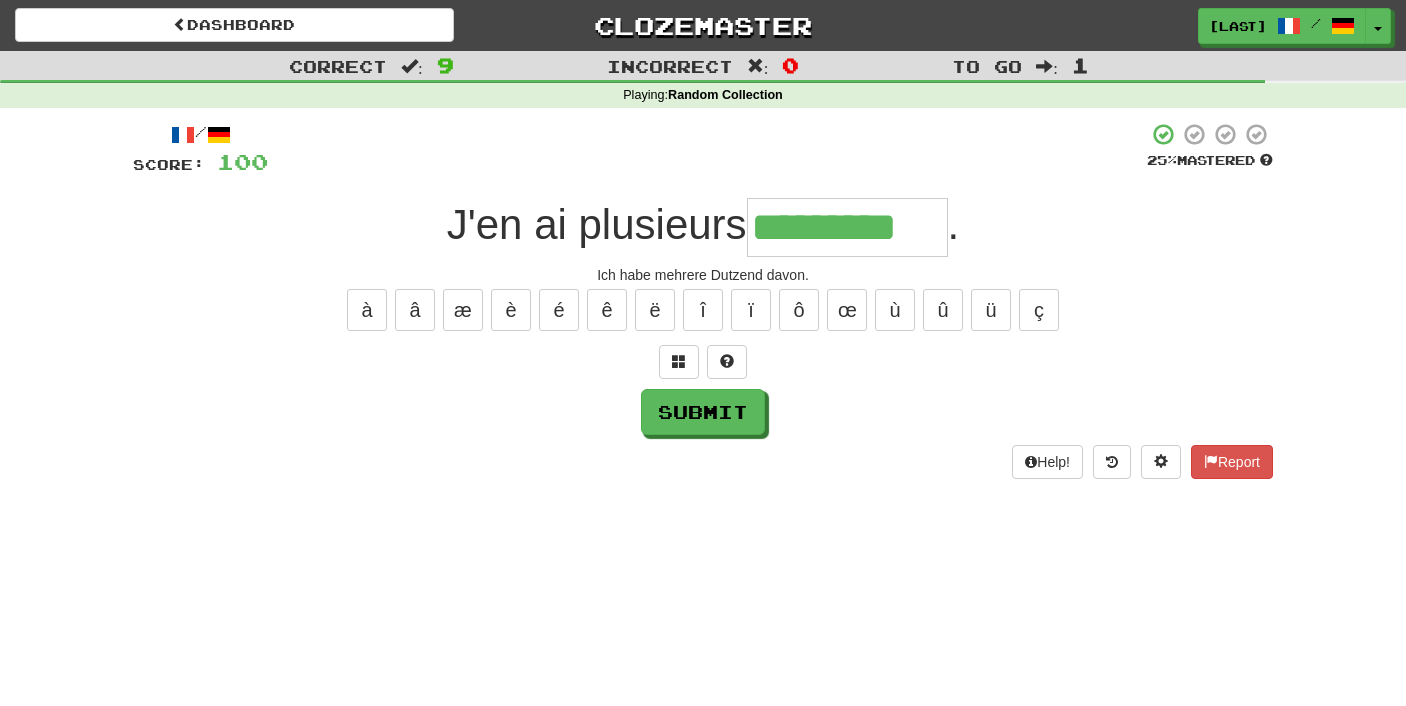 type on "*********" 